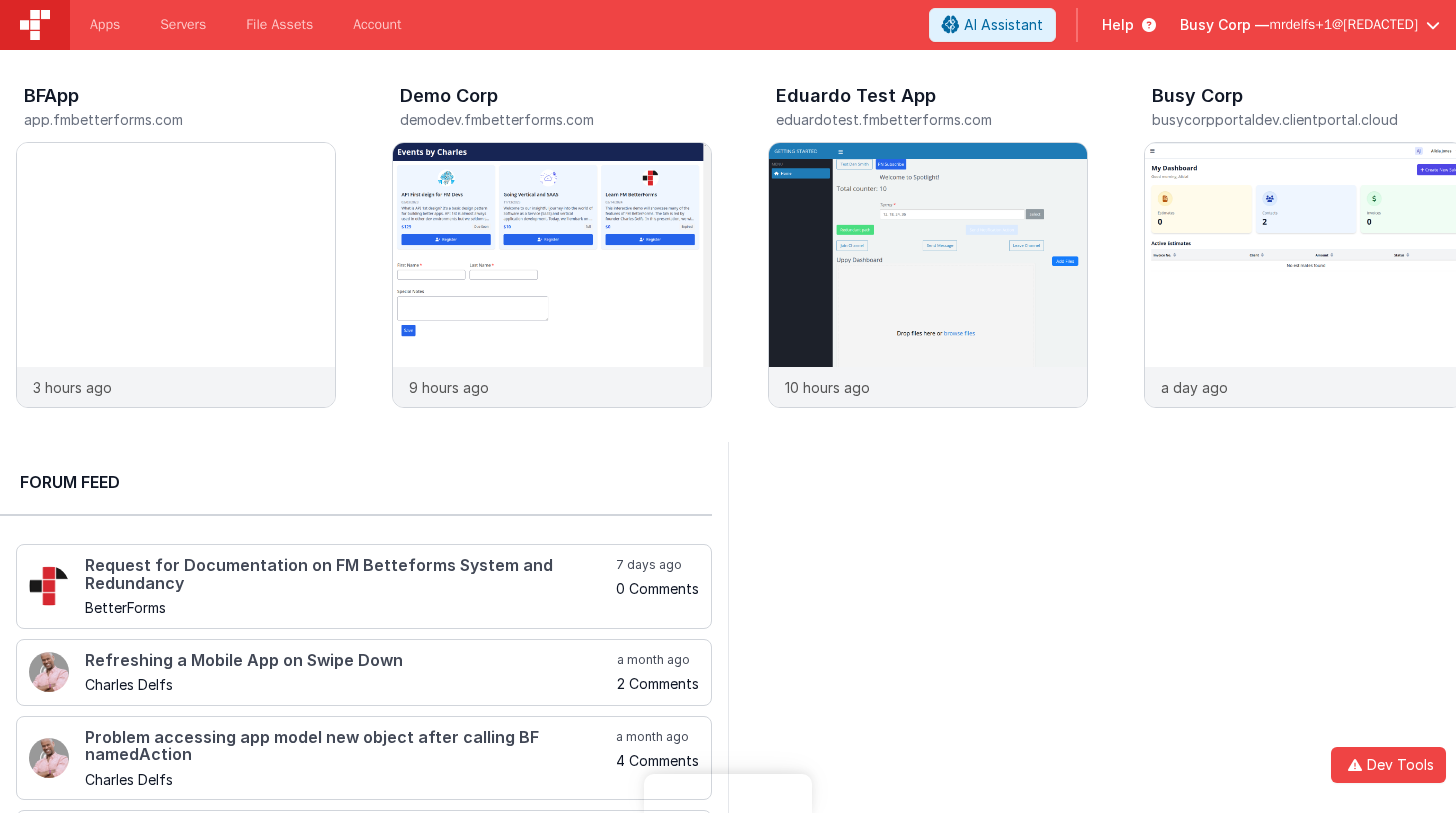scroll, scrollTop: 0, scrollLeft: 0, axis: both 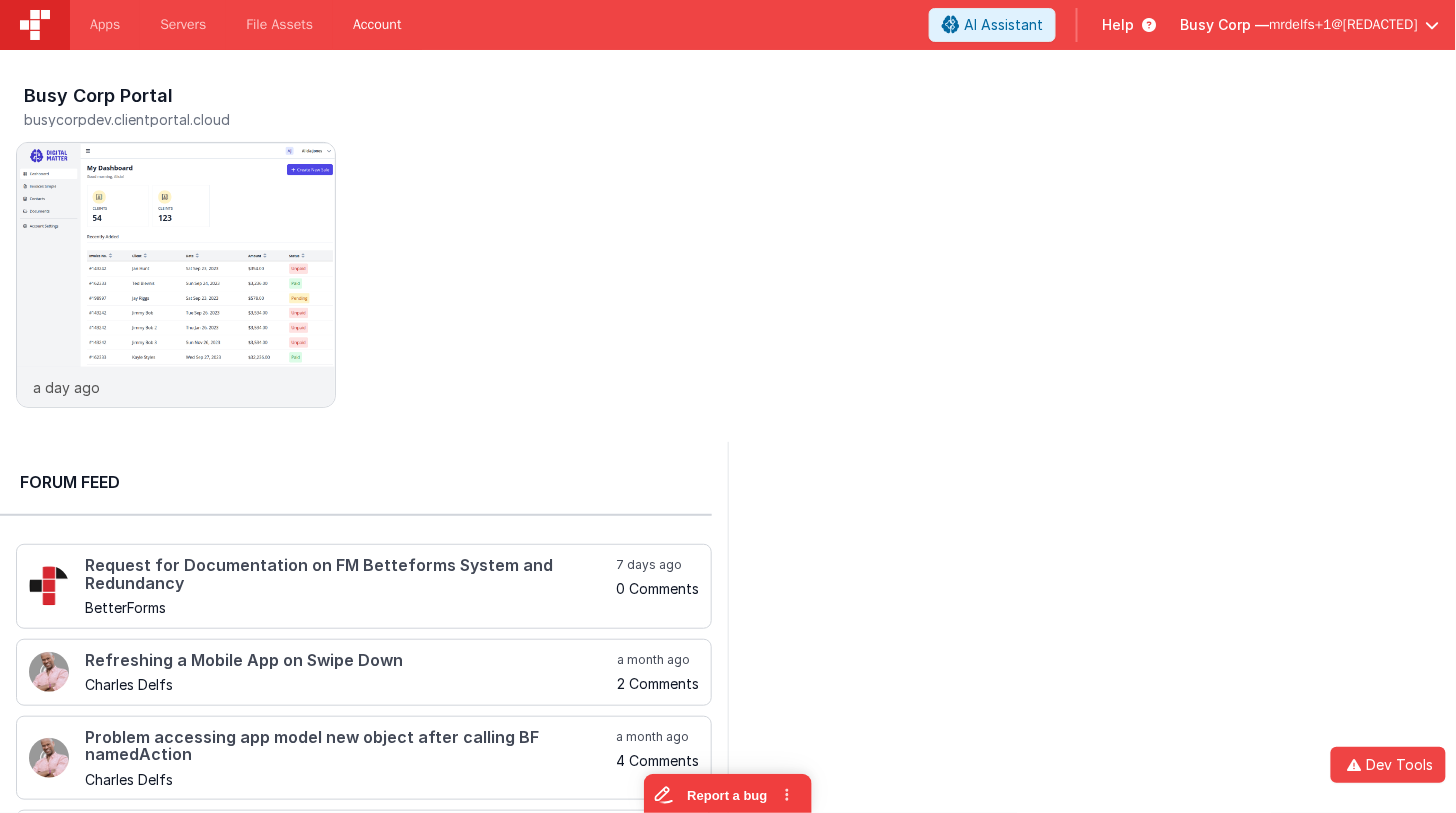 click on "Account" at bounding box center (377, 25) 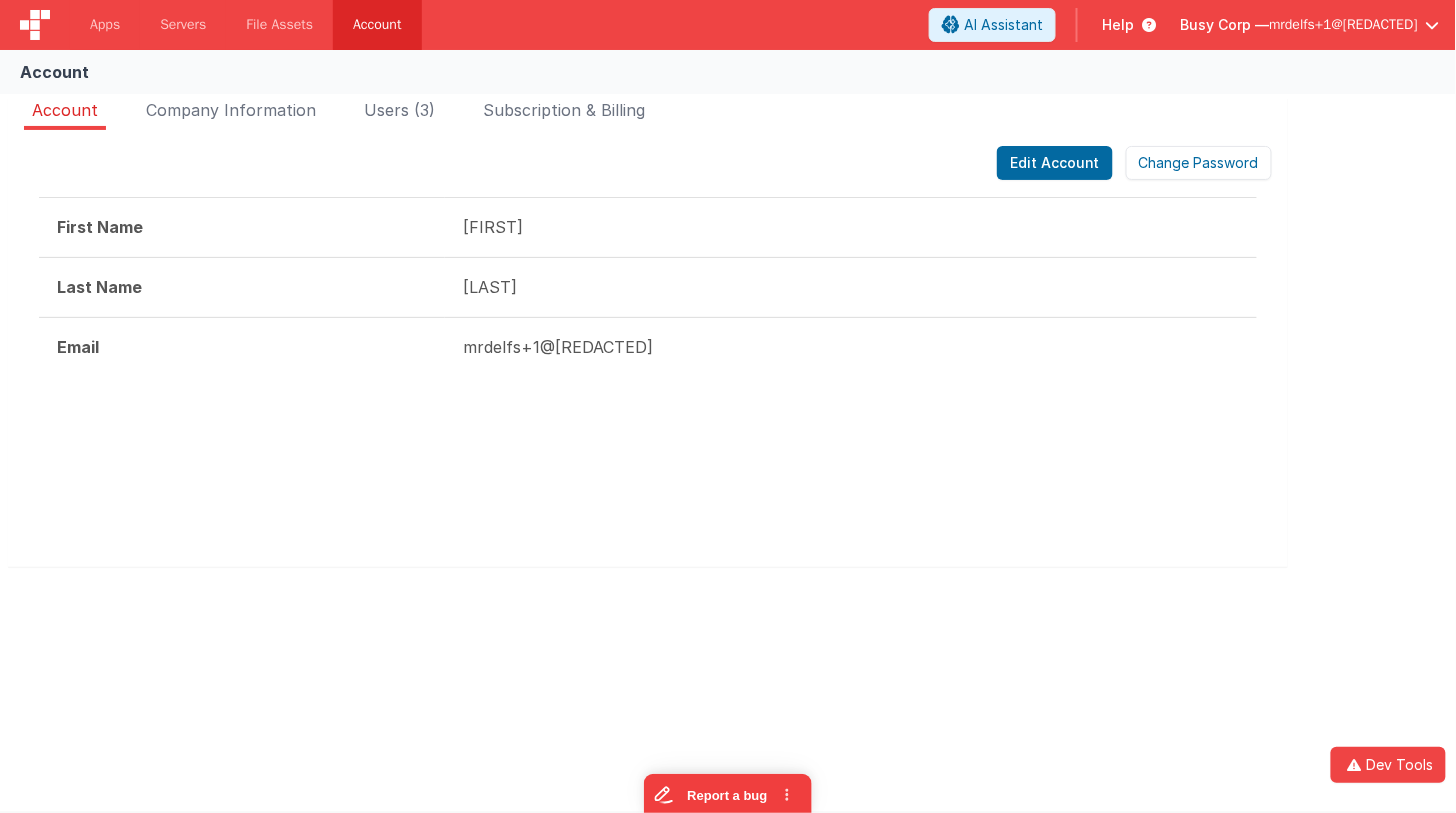 click on "Edit Account
Change Password
First Name   [FIRST]   Last Name   [LAST]   Email   mrdelfs+1@[REDACTED]
Edit Company
Company Name   Busy Corp   Address     Phone Number
Add New User
Name Email Address Permissions [FIRST]
[LAST] mrdelfs+1@[REDACTED]
Admin
Admin   User
Remove
[FIRST]
[LAST] cdelfs@[REDACTED]
Admin
Admin   User
Remove
Test
H hassan.muk@[REDACTED]
Admin
Admin   User
Remove
<< < 1 > >> 3 Users
Current Plan(s)
Citizen Developer (H)
$599     /yr   Change Plan   What's included     All lower tier features plus   1 site/app   20 pages/forms   User authentication   All payment gateways   Unlimited users   2 environments, dev and production   1 Developer login   Basic Slack tech support" at bounding box center [648, 348] 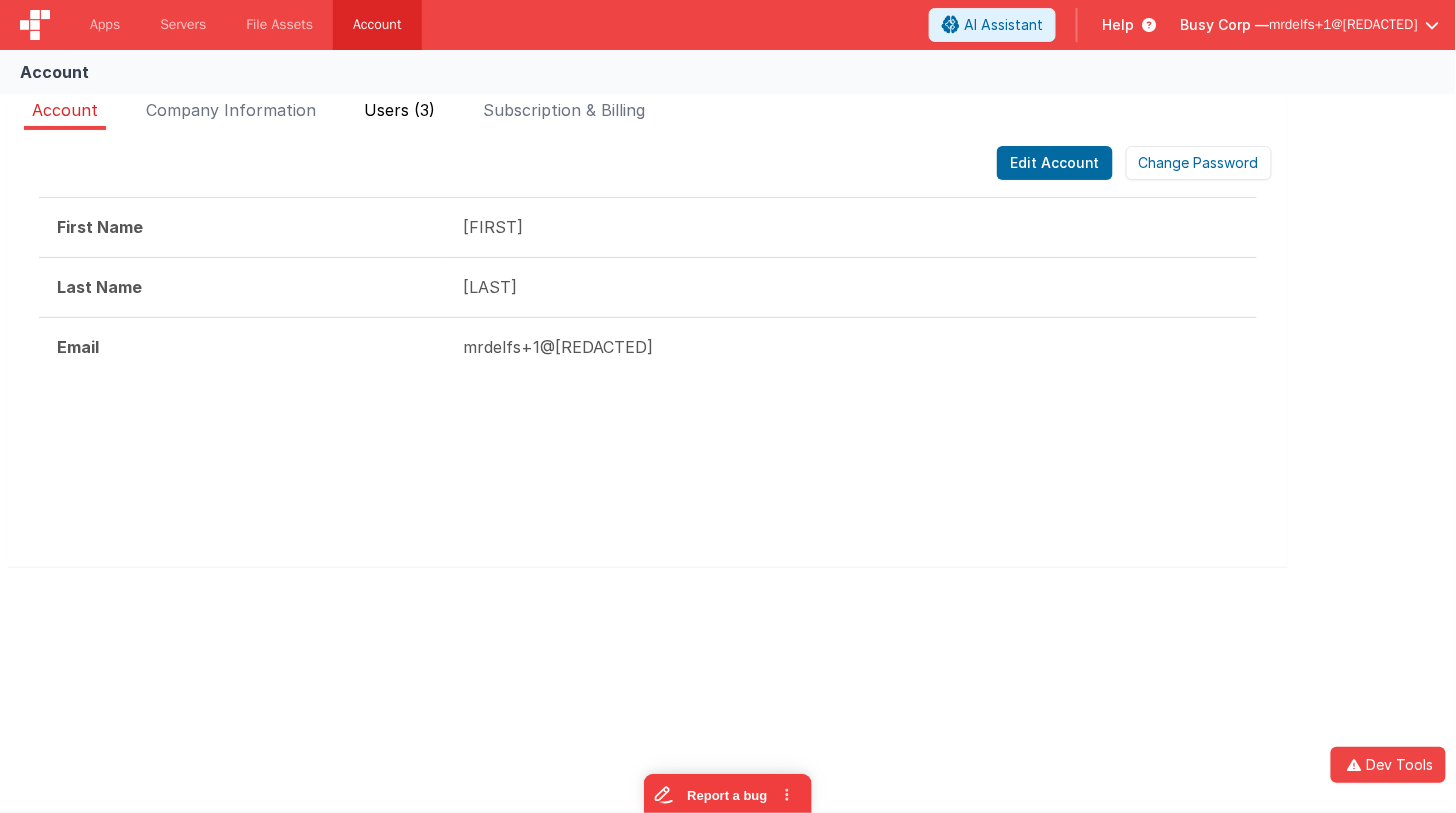 click on "Users (3)" at bounding box center [399, 110] 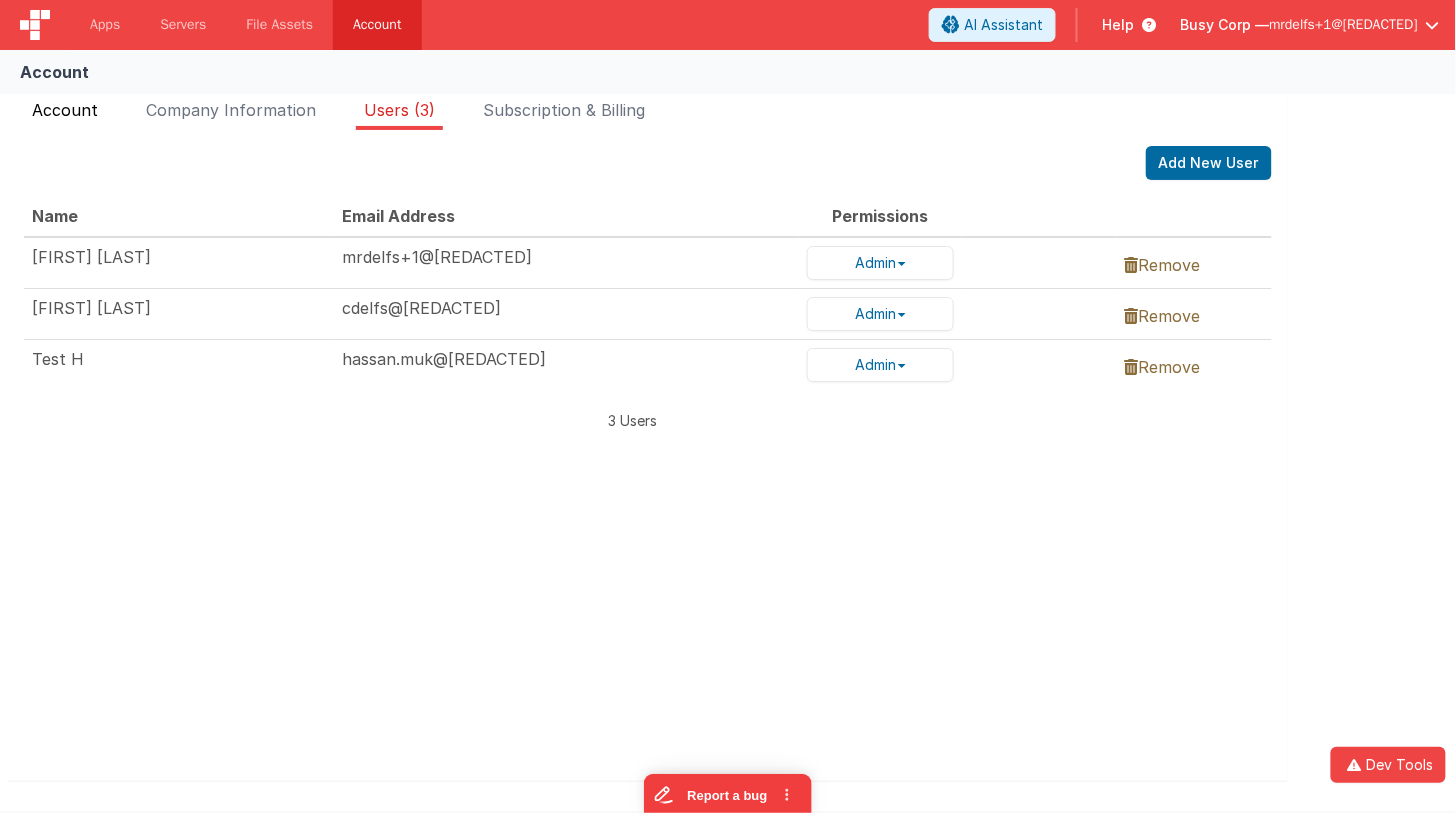 click on "Account" at bounding box center [65, 110] 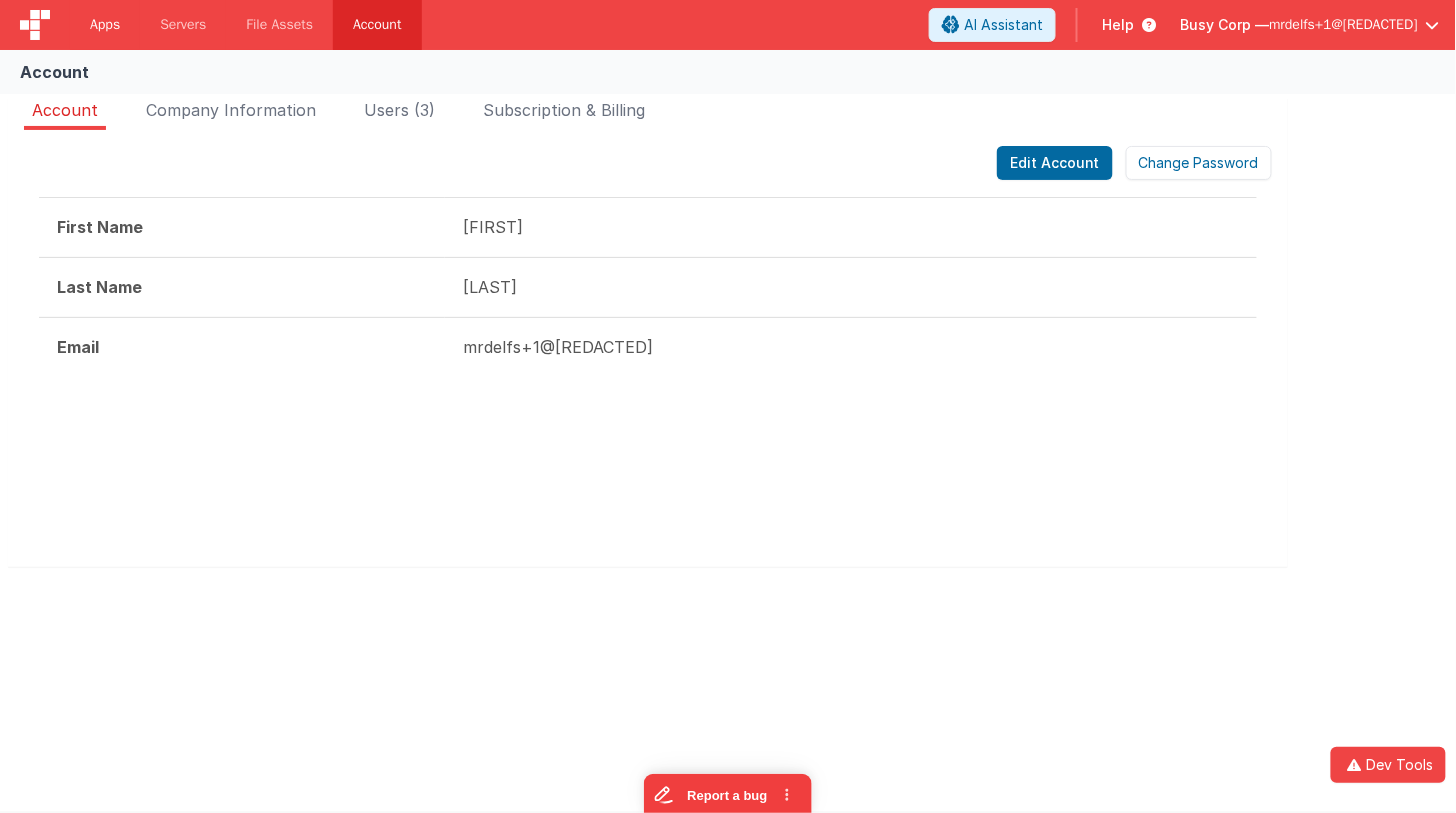 click on "Apps" at bounding box center [105, 25] 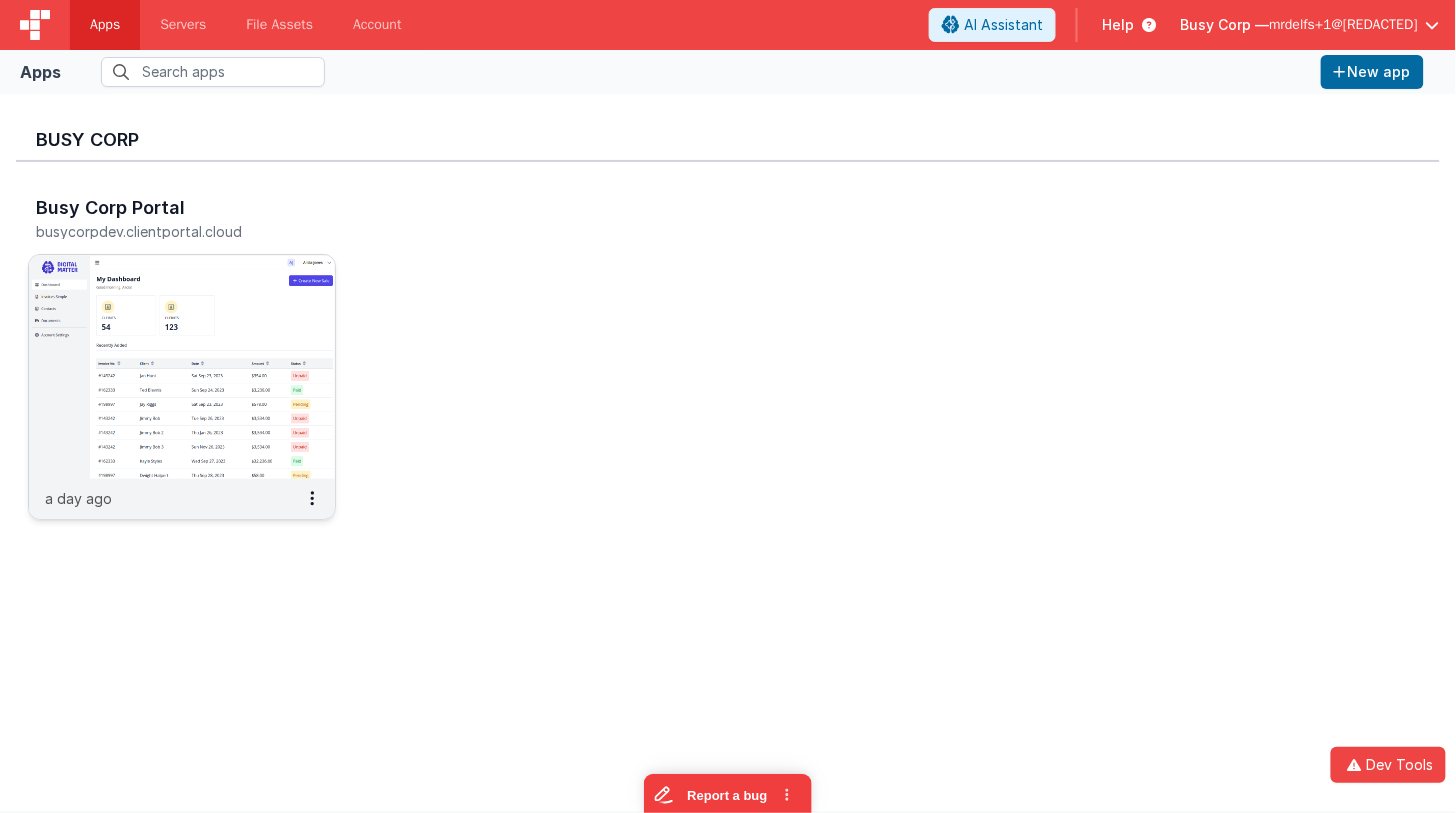 click at bounding box center (182, 367) 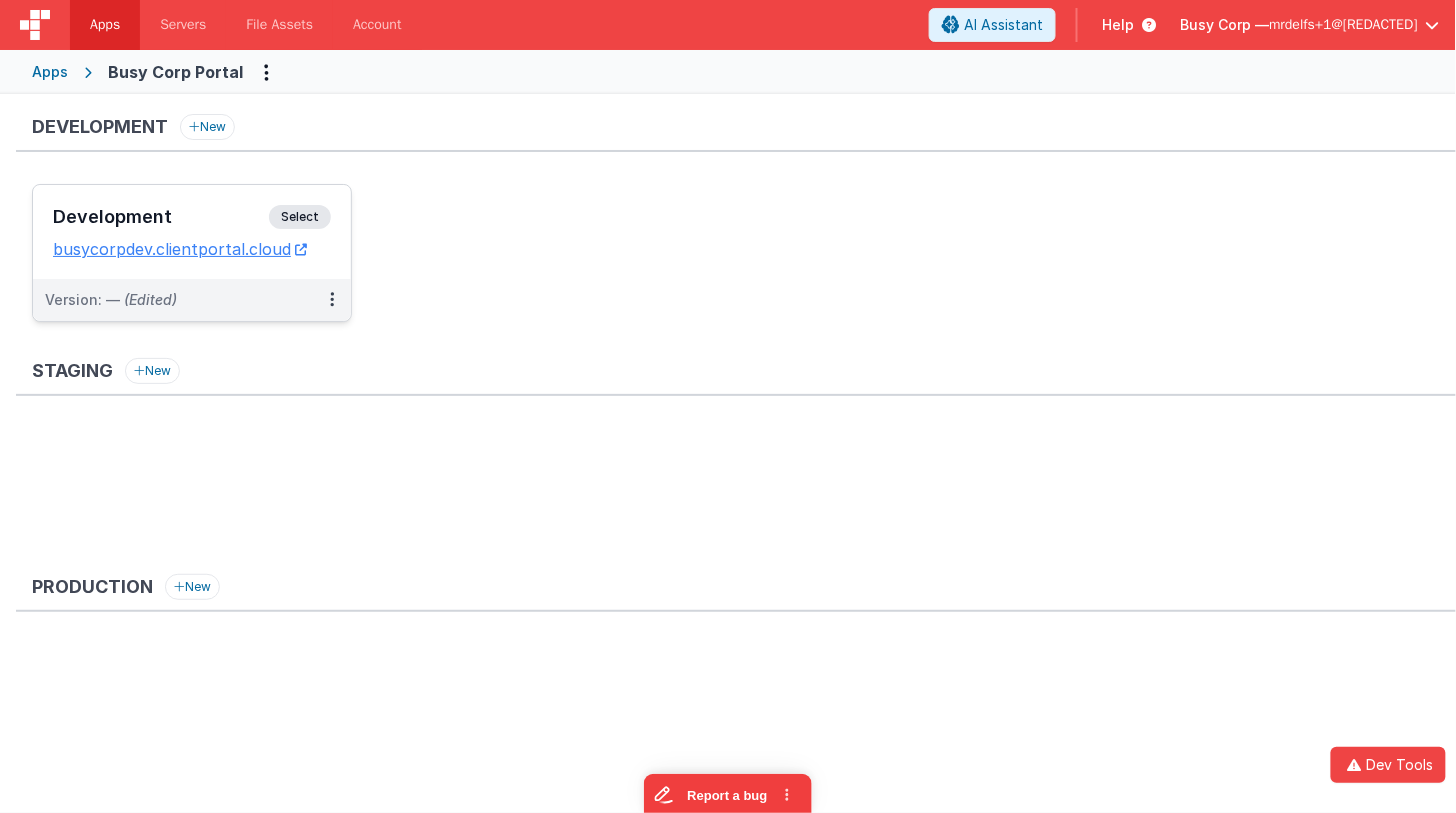 click on "Select" at bounding box center [300, 217] 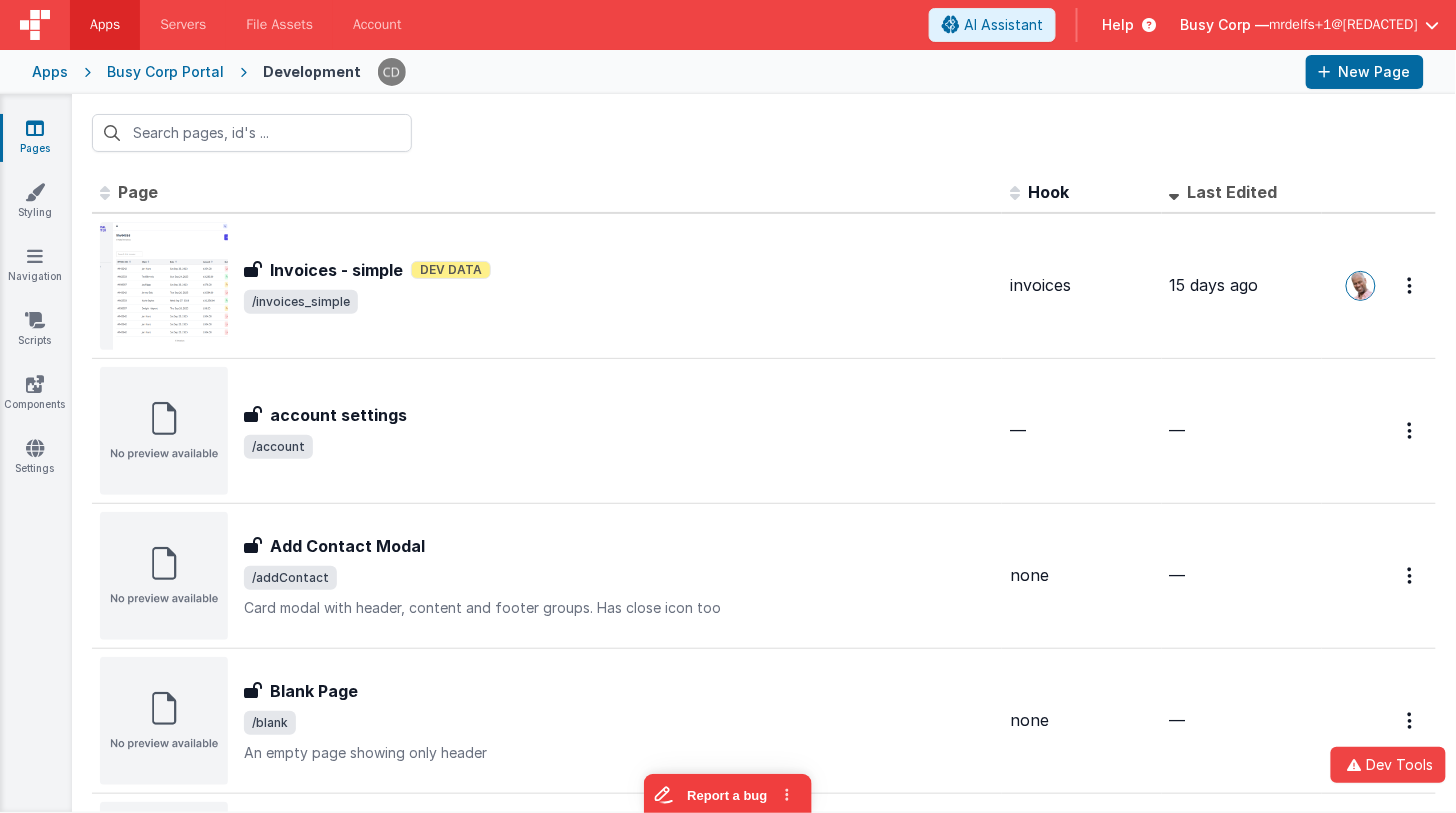 drag, startPoint x: 479, startPoint y: 287, endPoint x: 502, endPoint y: 30, distance: 258.02713 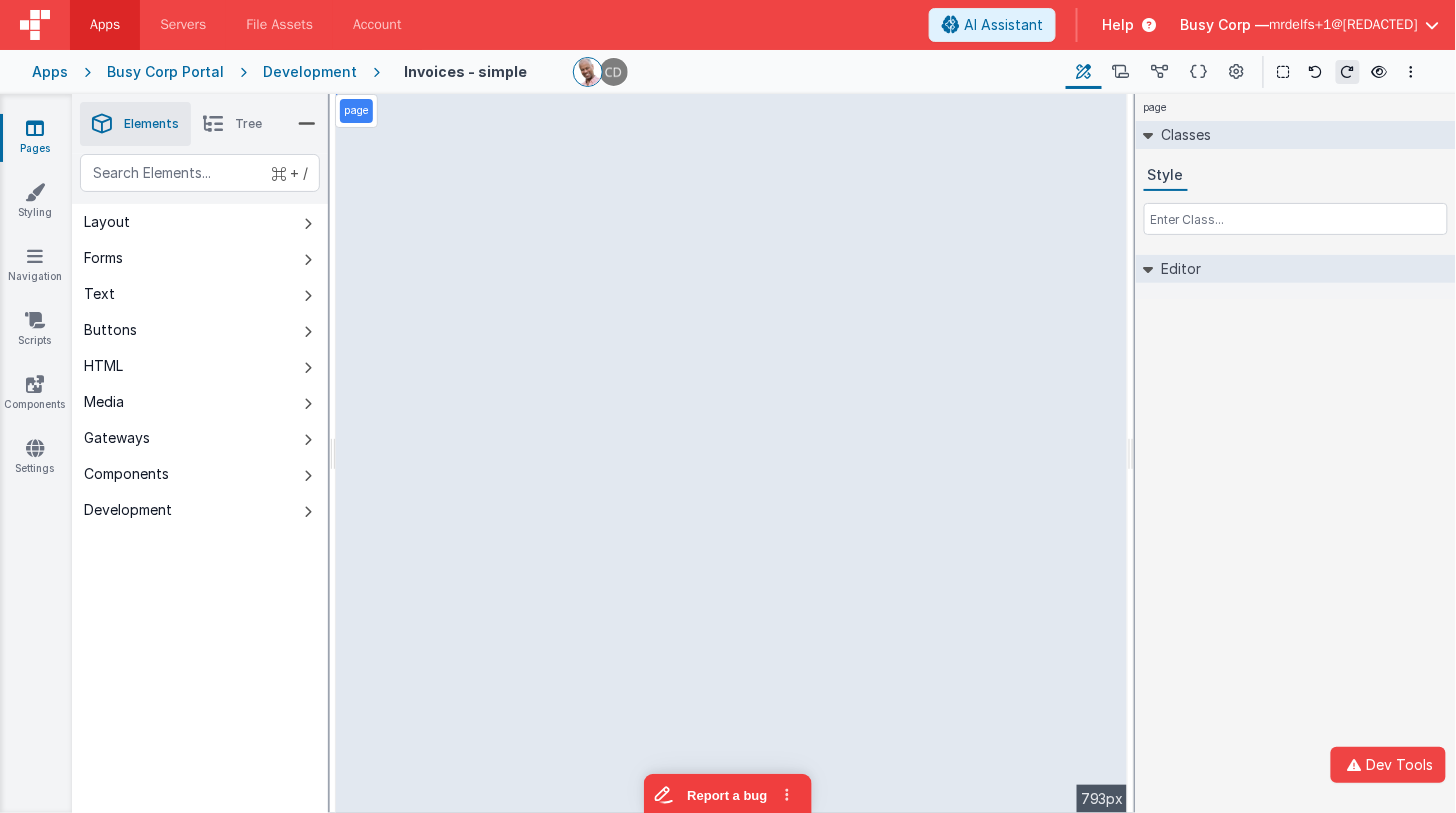 click at bounding box center (35, 128) 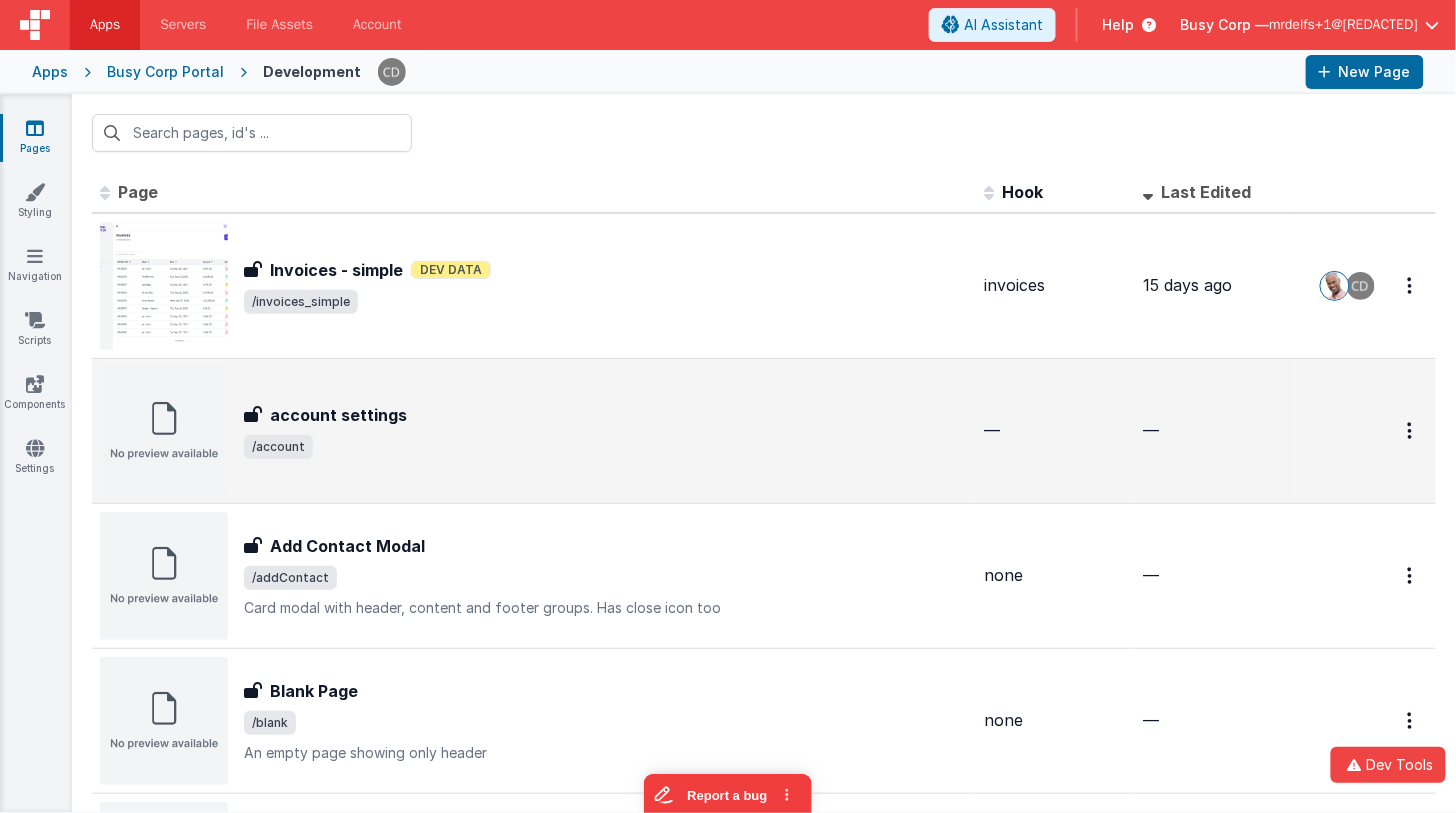 click on "—" at bounding box center [1056, 430] 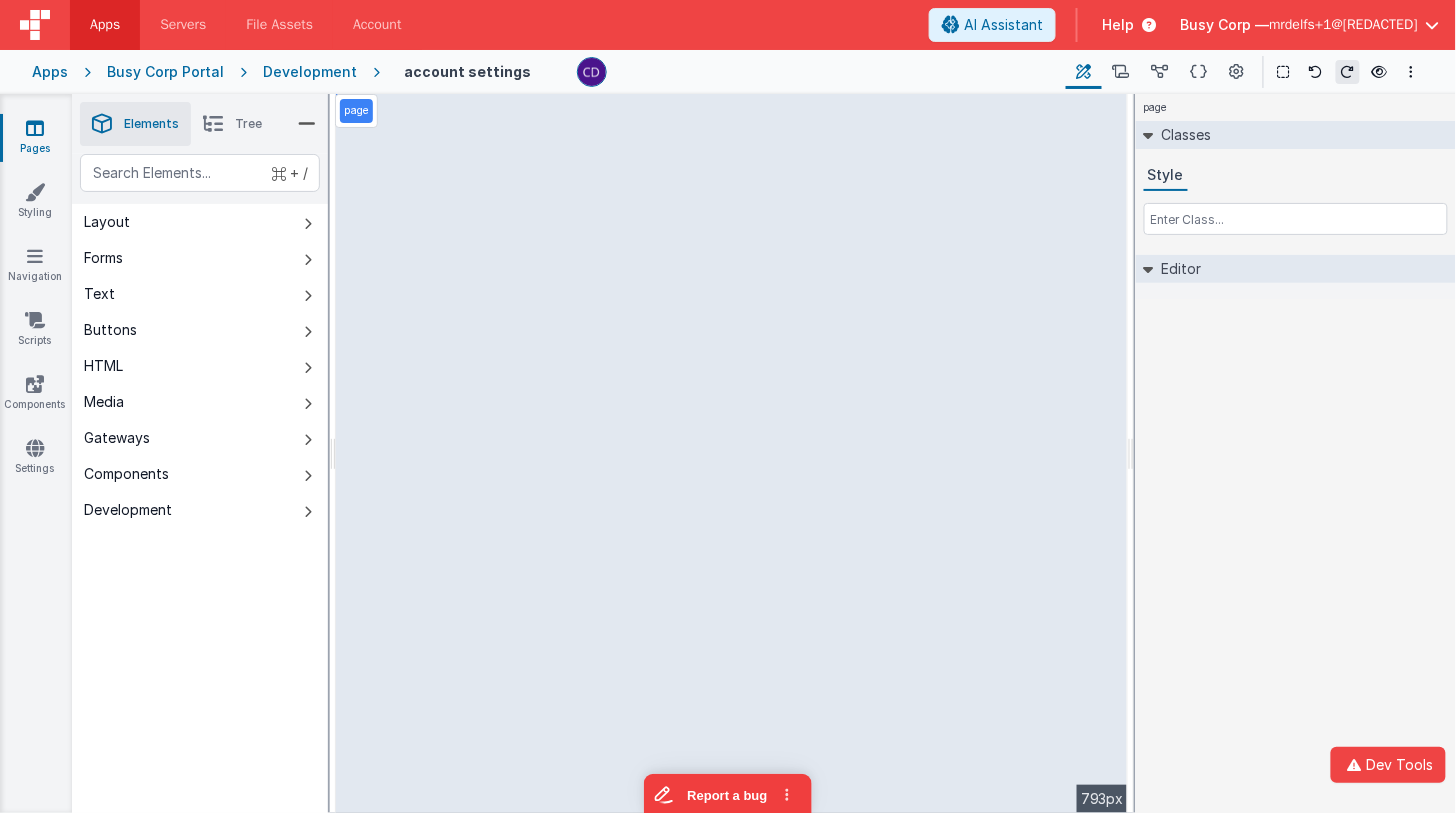 click at bounding box center (35, 128) 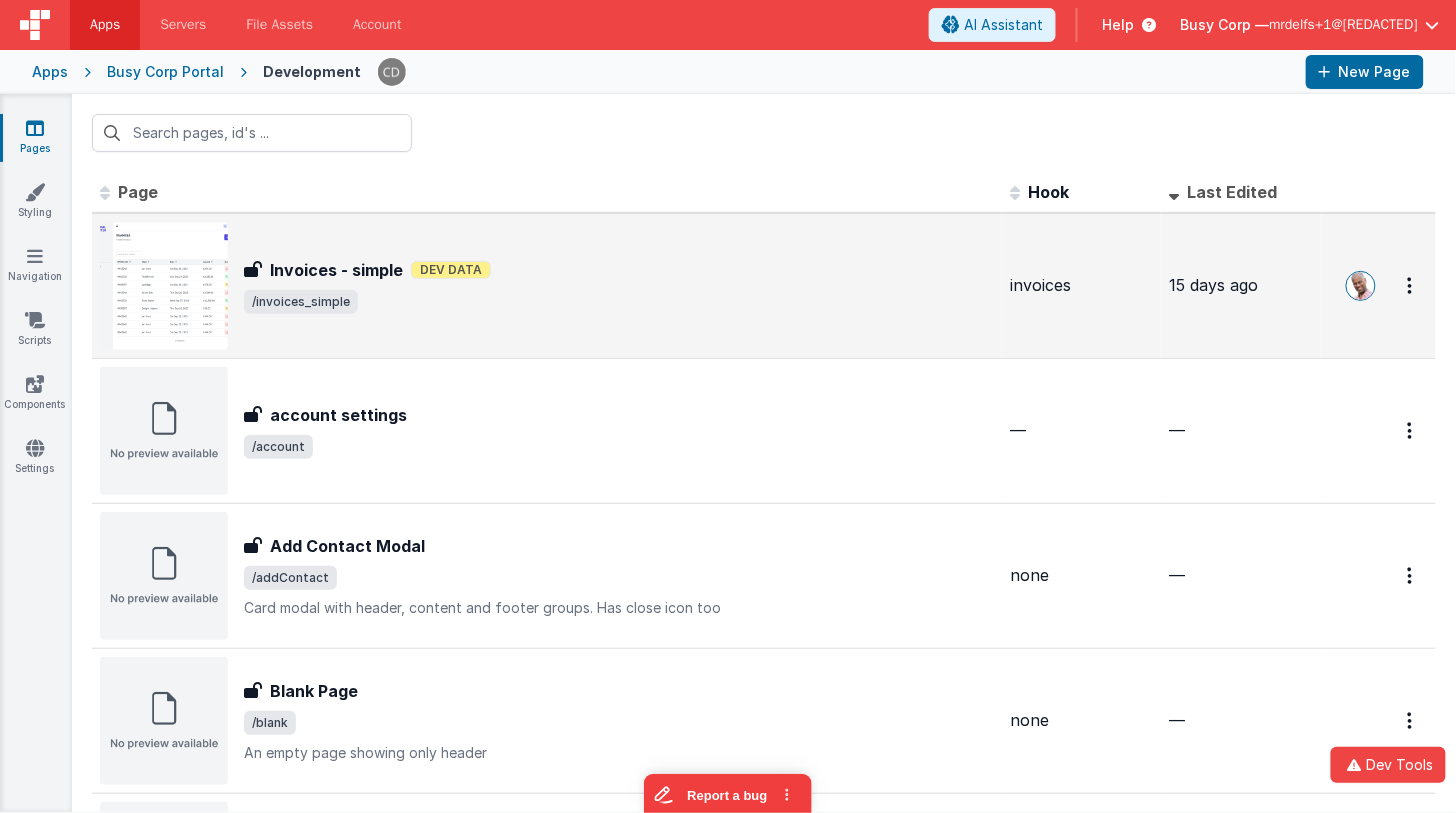 click on "invoices" at bounding box center [1082, 285] 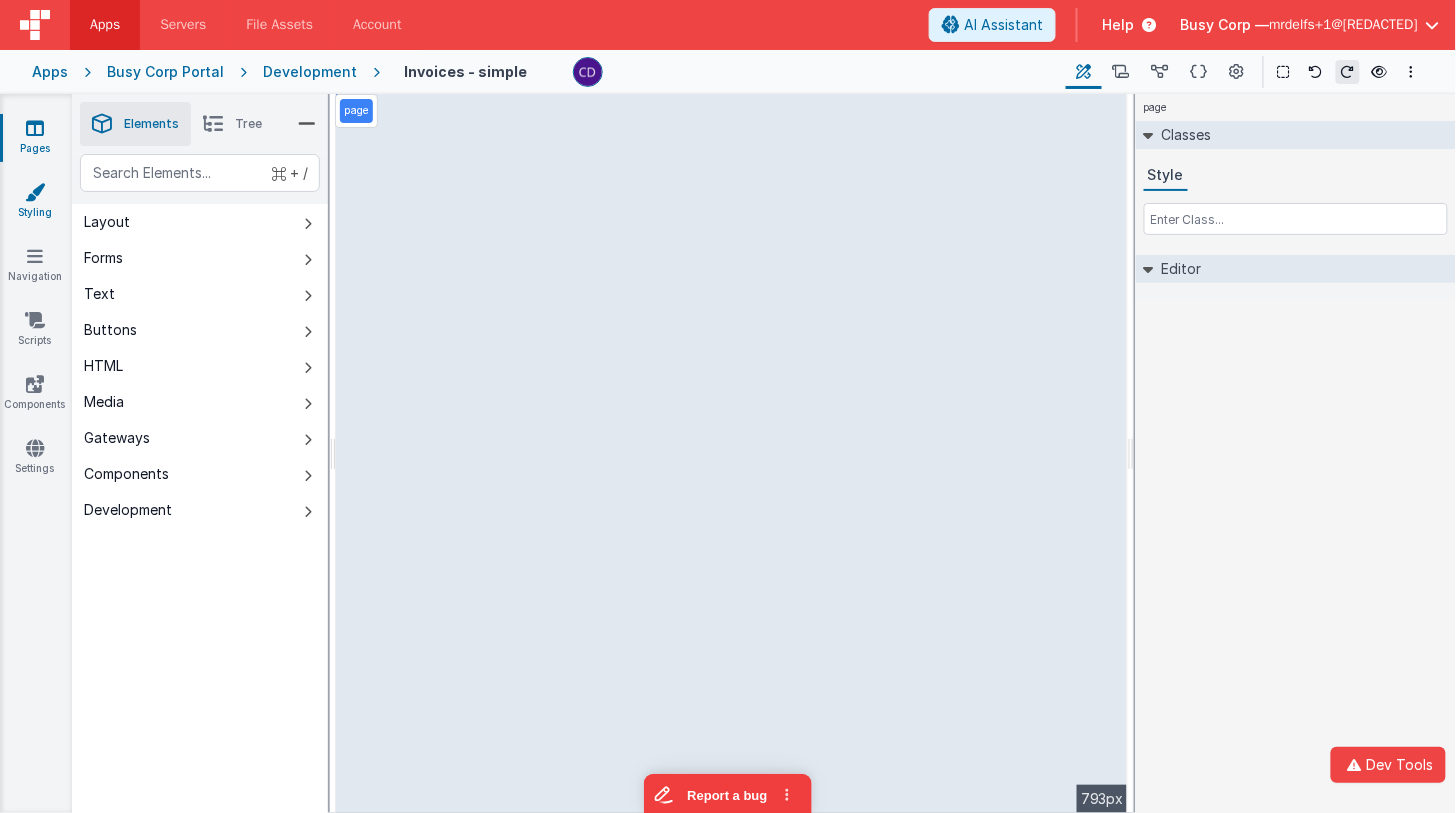 click on "Styling" at bounding box center (35, 202) 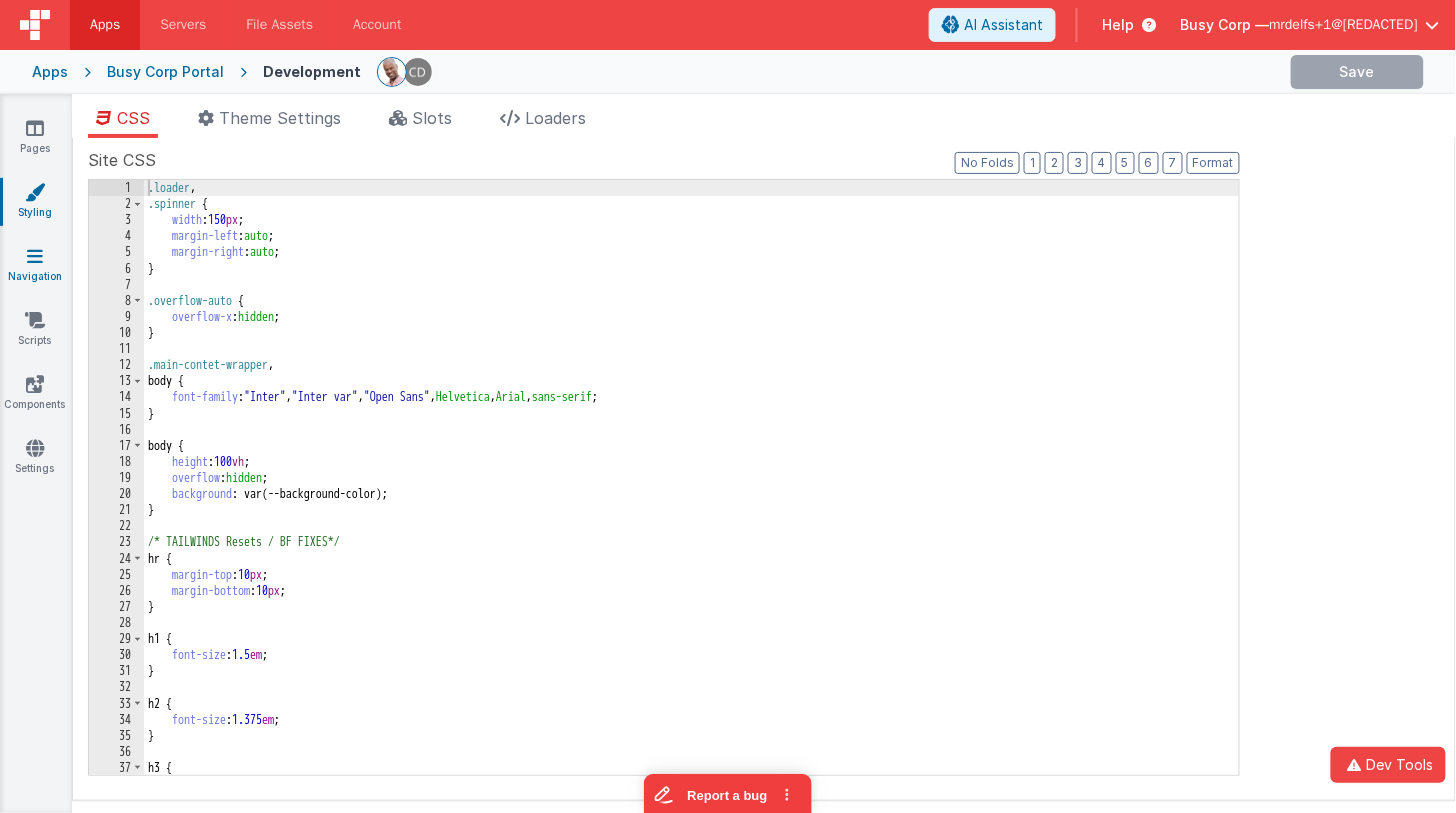 click at bounding box center (35, 256) 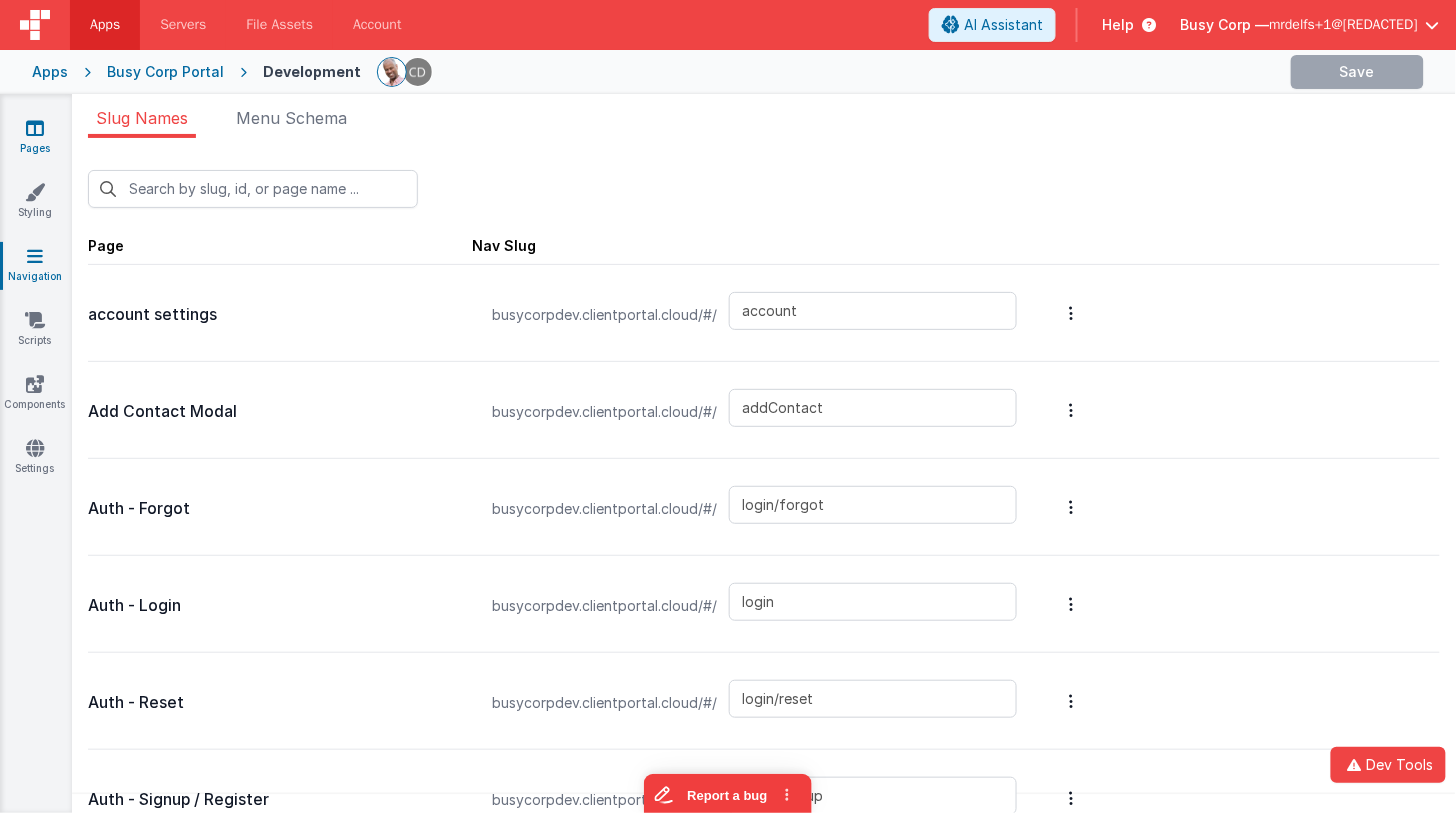 click on "Pages" at bounding box center (35, 138) 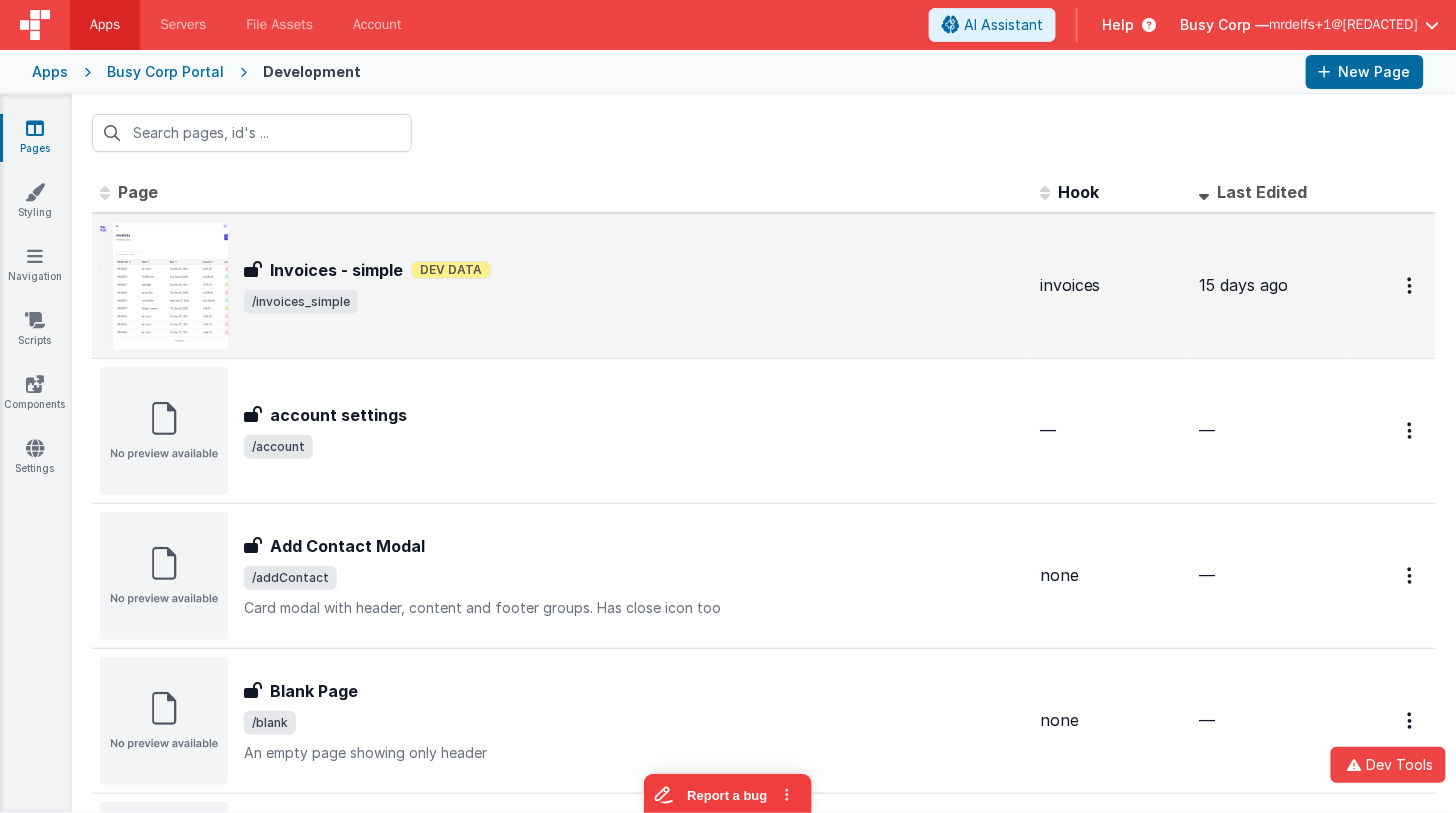click on "Invoices - simple" at bounding box center (336, 270) 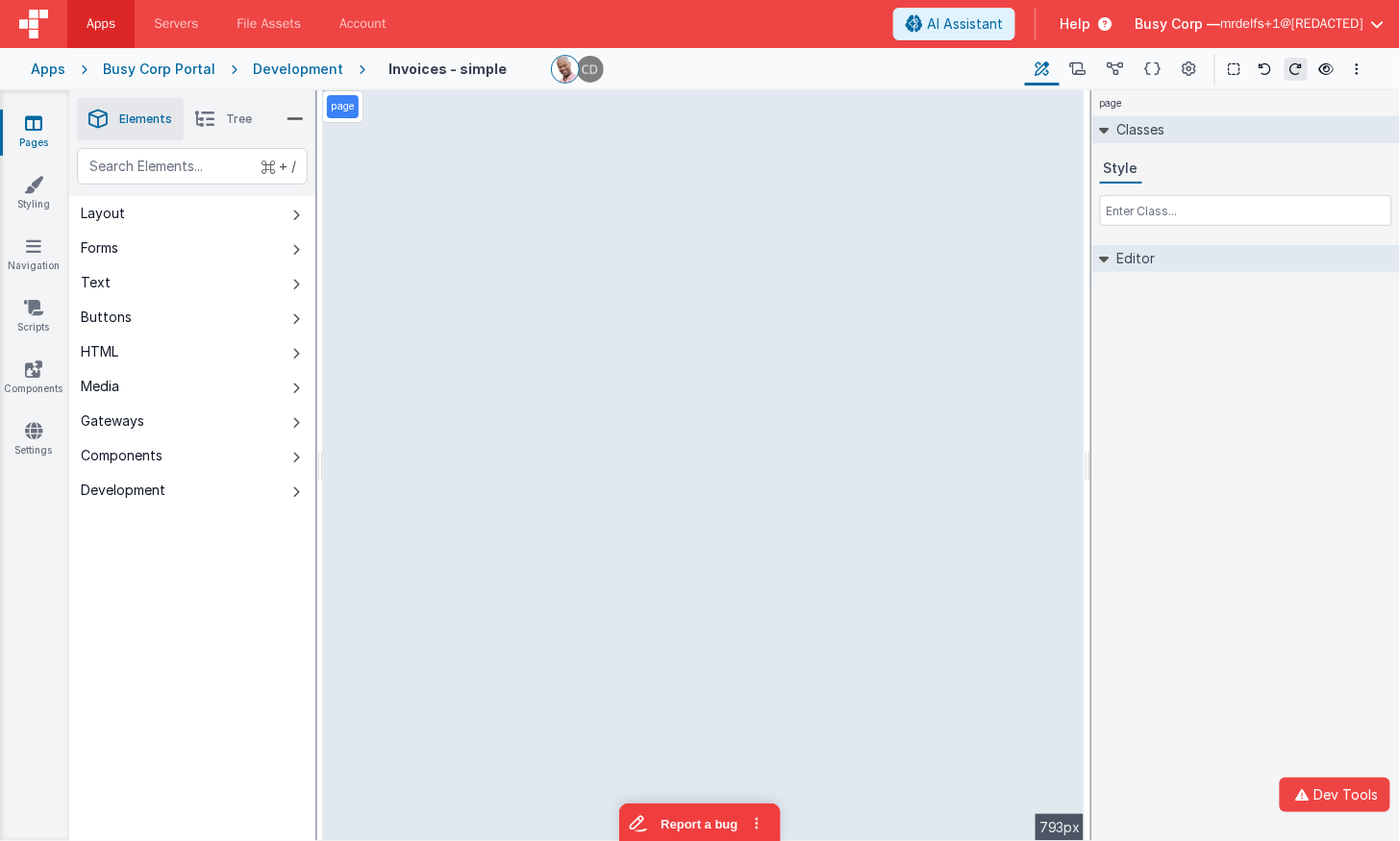click on "Development" at bounding box center [298, 69] 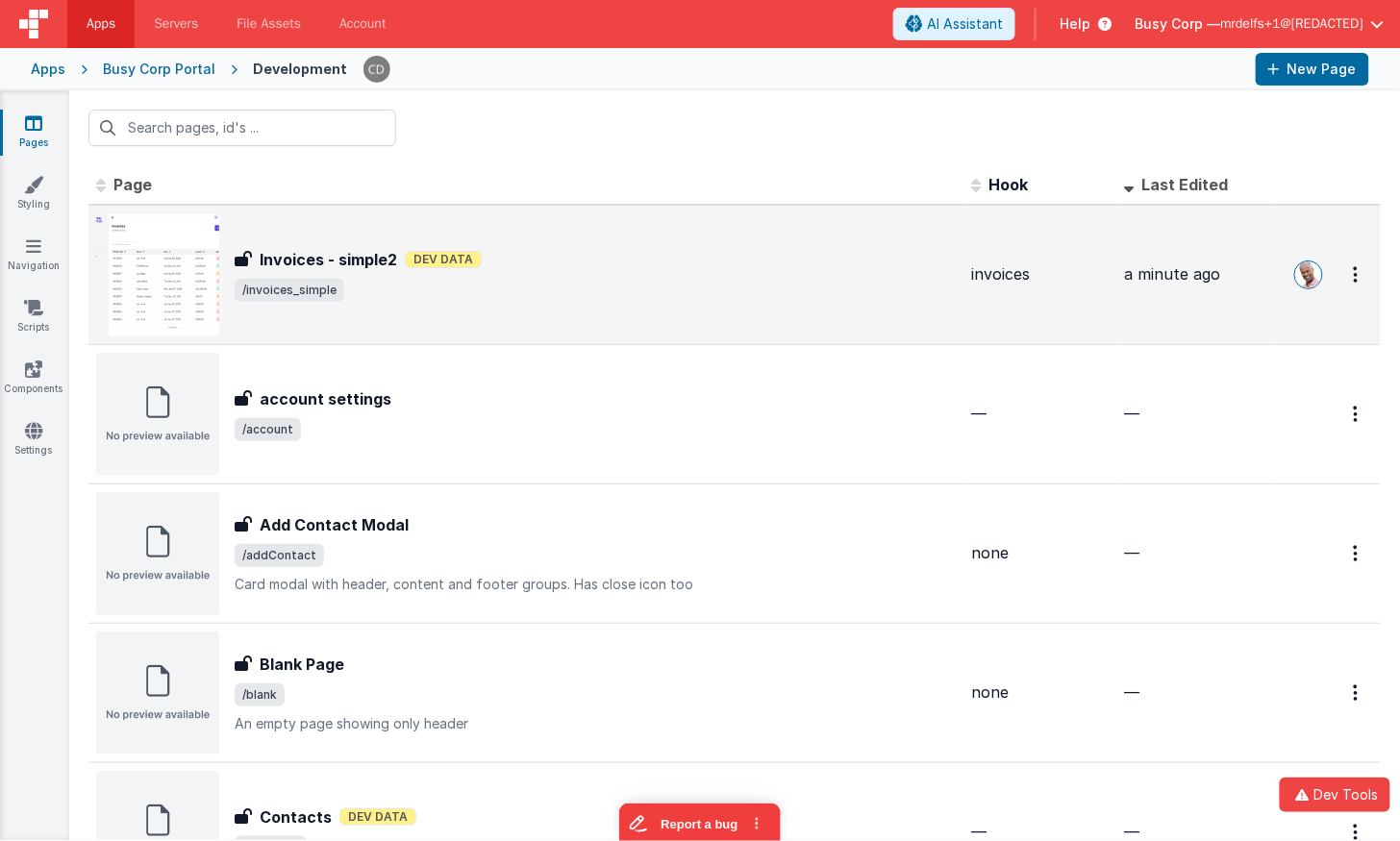 click on "/invoices_simple" at bounding box center (289, 290) 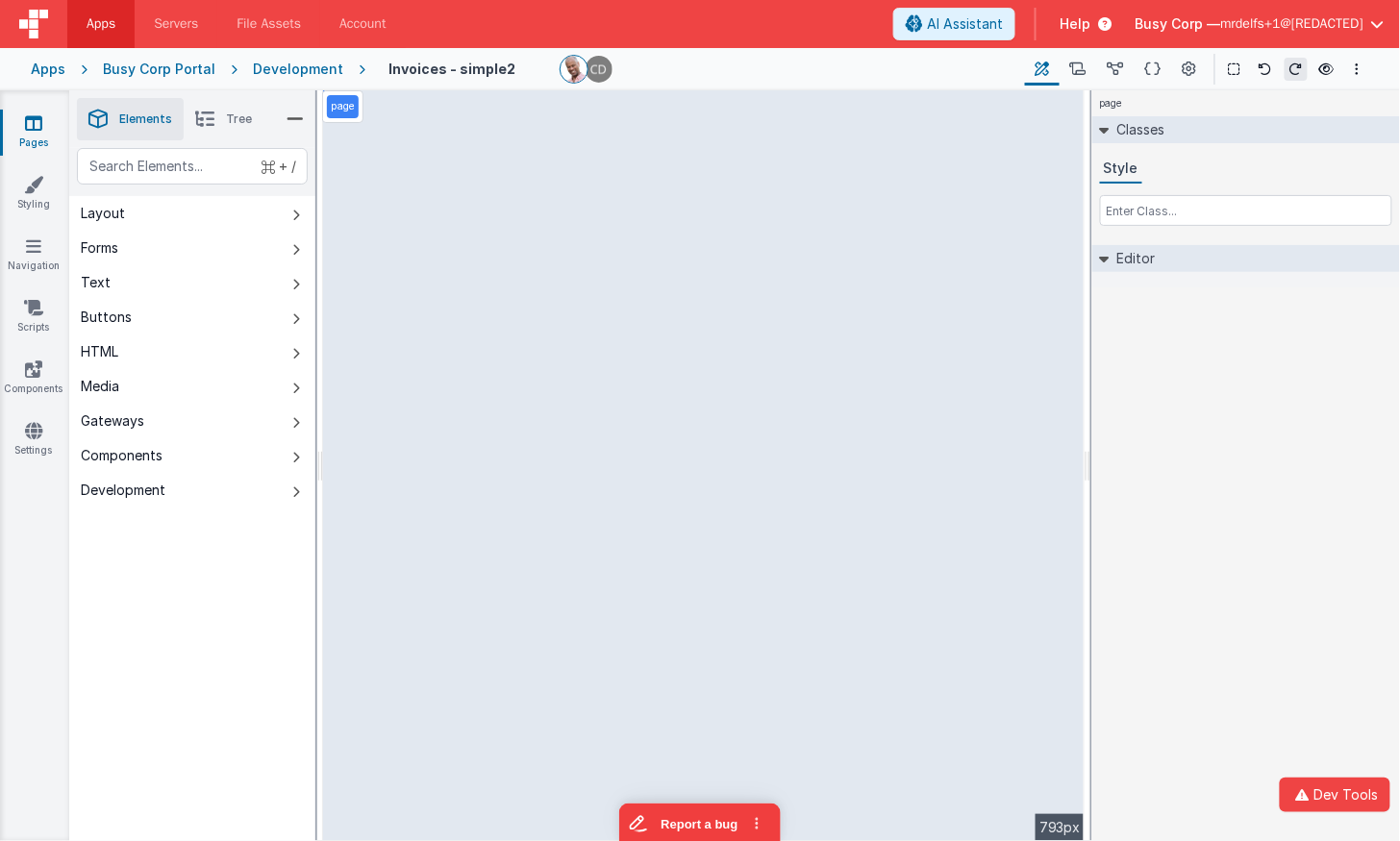 click on "Development" at bounding box center (298, 69) 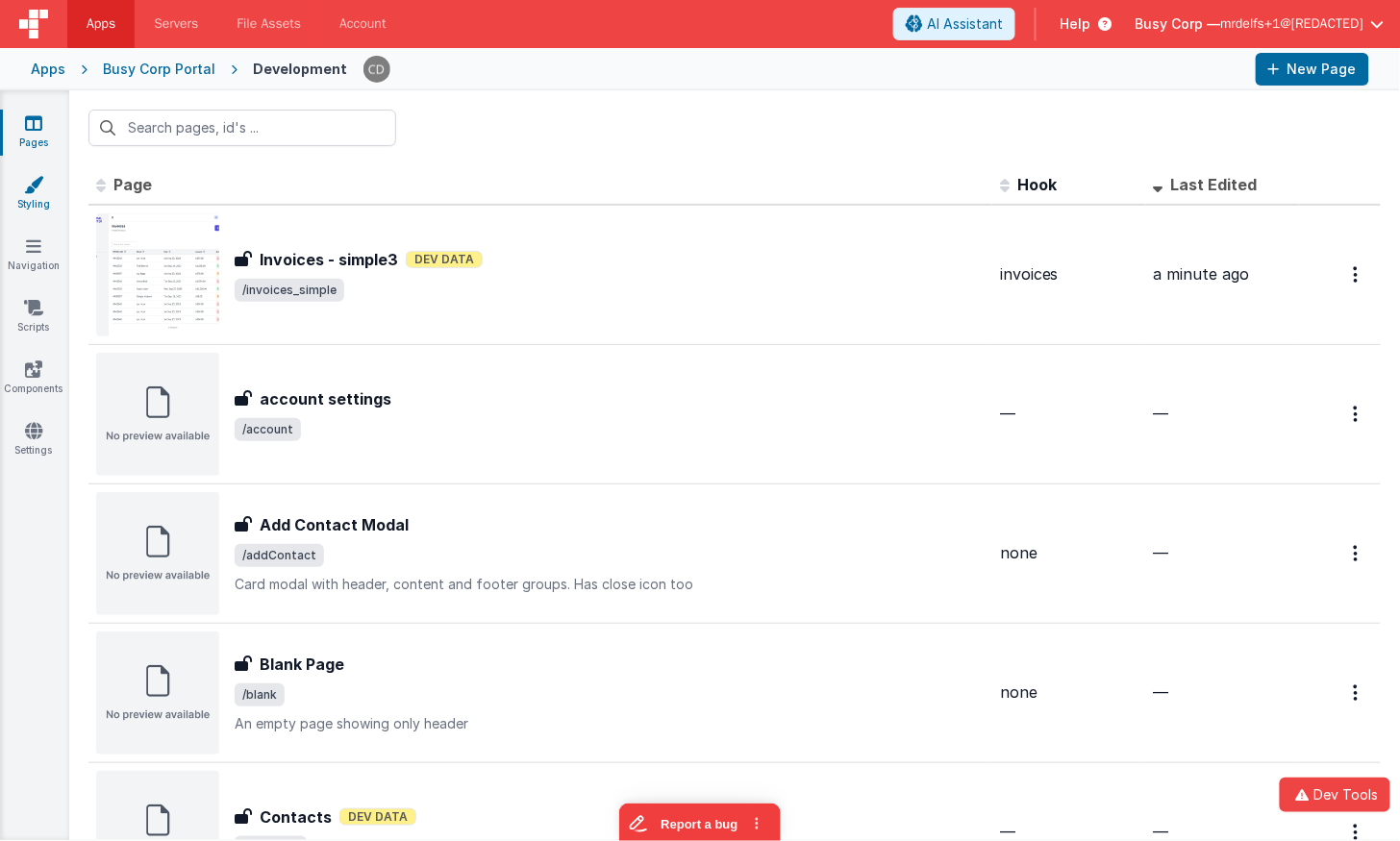 click at bounding box center (34, 185) 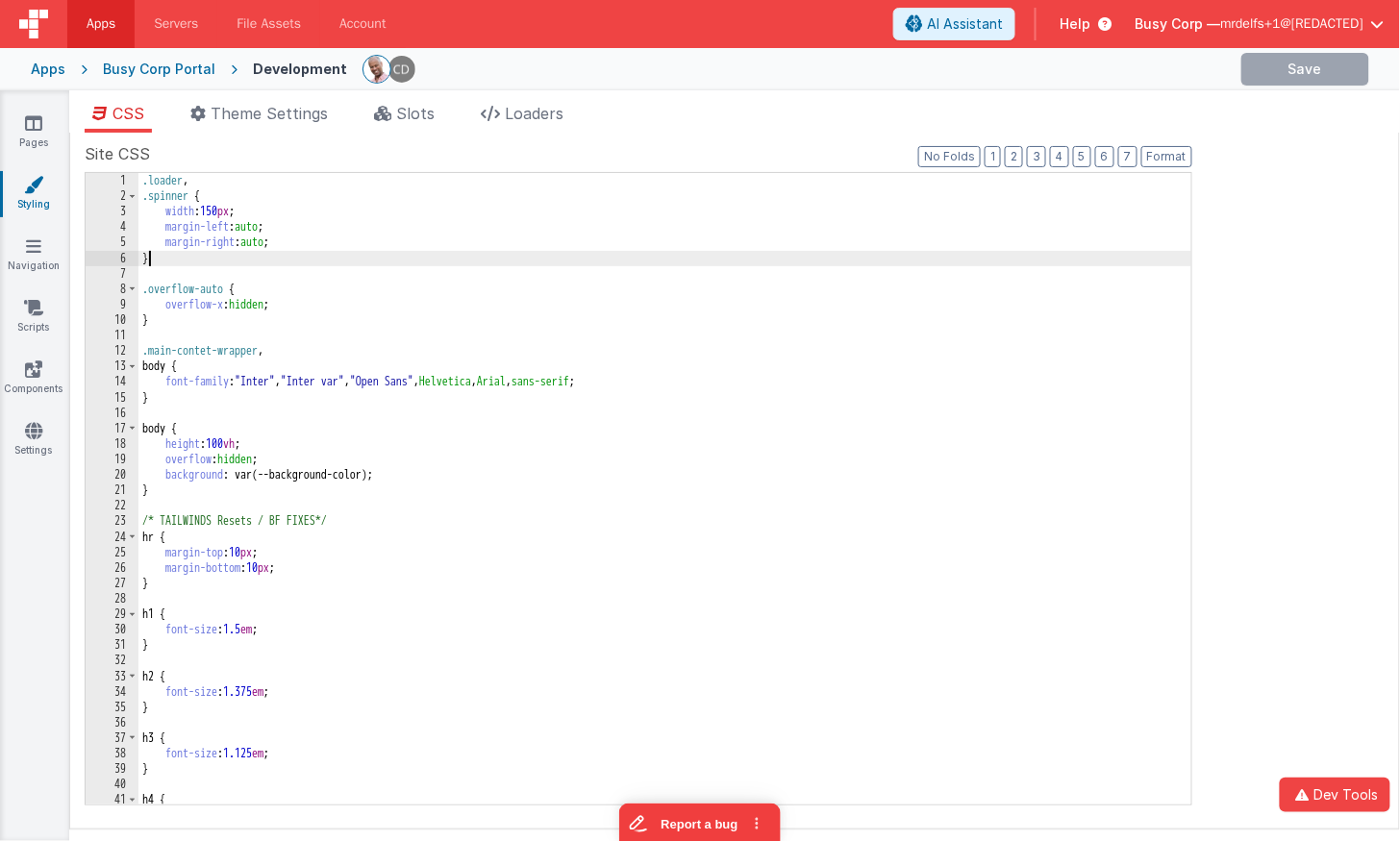 click on ".loader , .spinner   {      width :  150 px ;      margin-left :  auto ;      margin-right :  auto ; } .overflow-auto   {      overflow-x :  hidden ; } .main-contet-wrapper , body   {      font-family :  " Inter " ,  " Inter var " ,  " Open Sans " ,  Helvetica ,  Arial ,  sans-serif ; } body   {      height :  100 vh ;      overflow :  hidden ;      background : var(--background-color);  } /* TAILWINDS Resets / BF FIXES*/ hr   {      margin-top :  10 px ;      margin-bottom :  10 px ; } h1   {      font-size :  1.5 em ; } h2   {      font-size :  1.375 em ; } h3   {      font-size :  1.125 em ; } h4   {      font-size :  1 em ;" at bounding box center (665, 505) 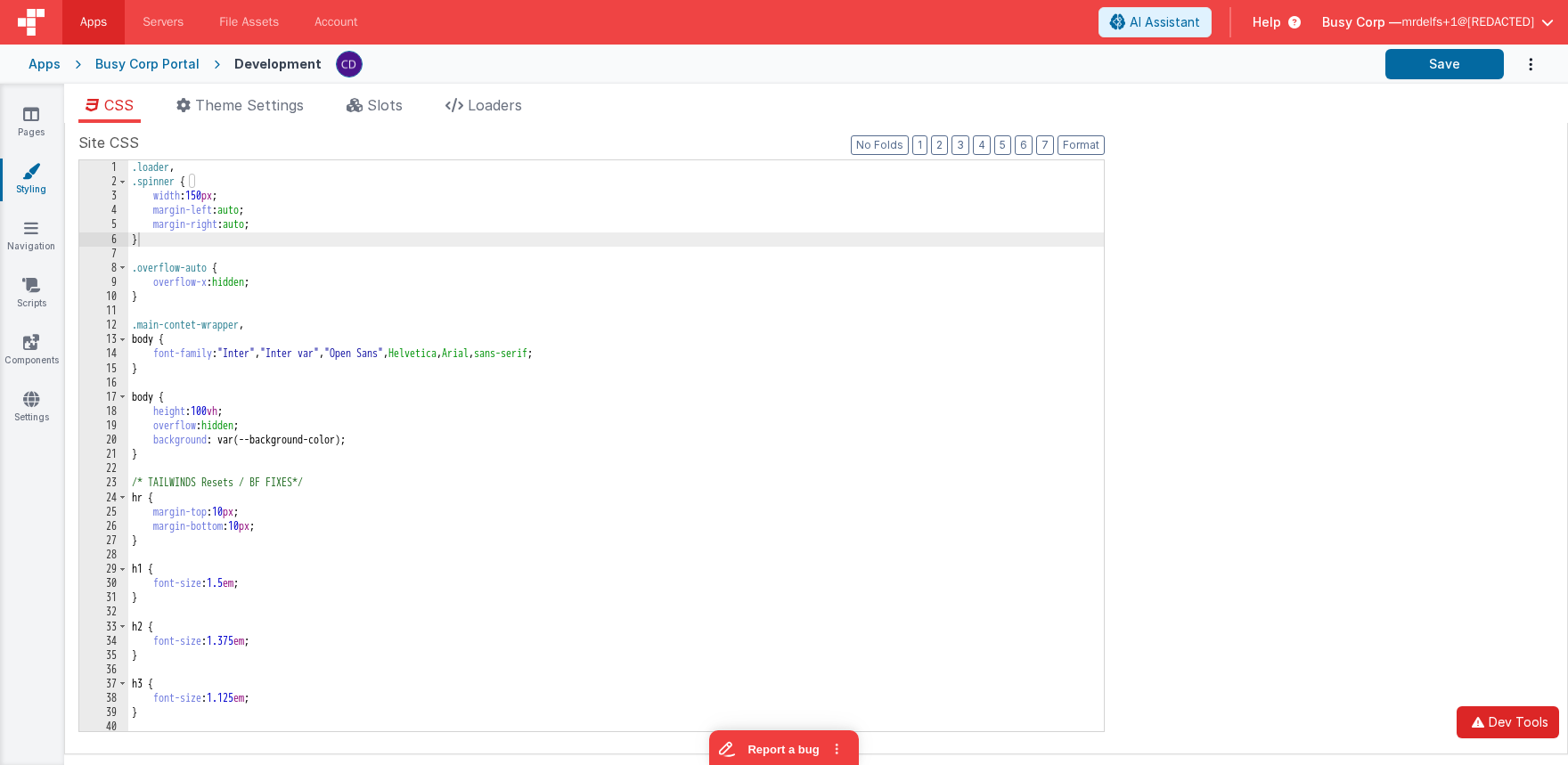 drag, startPoint x: 1498, startPoint y: 728, endPoint x: 1492, endPoint y: 719, distance: 10.816654 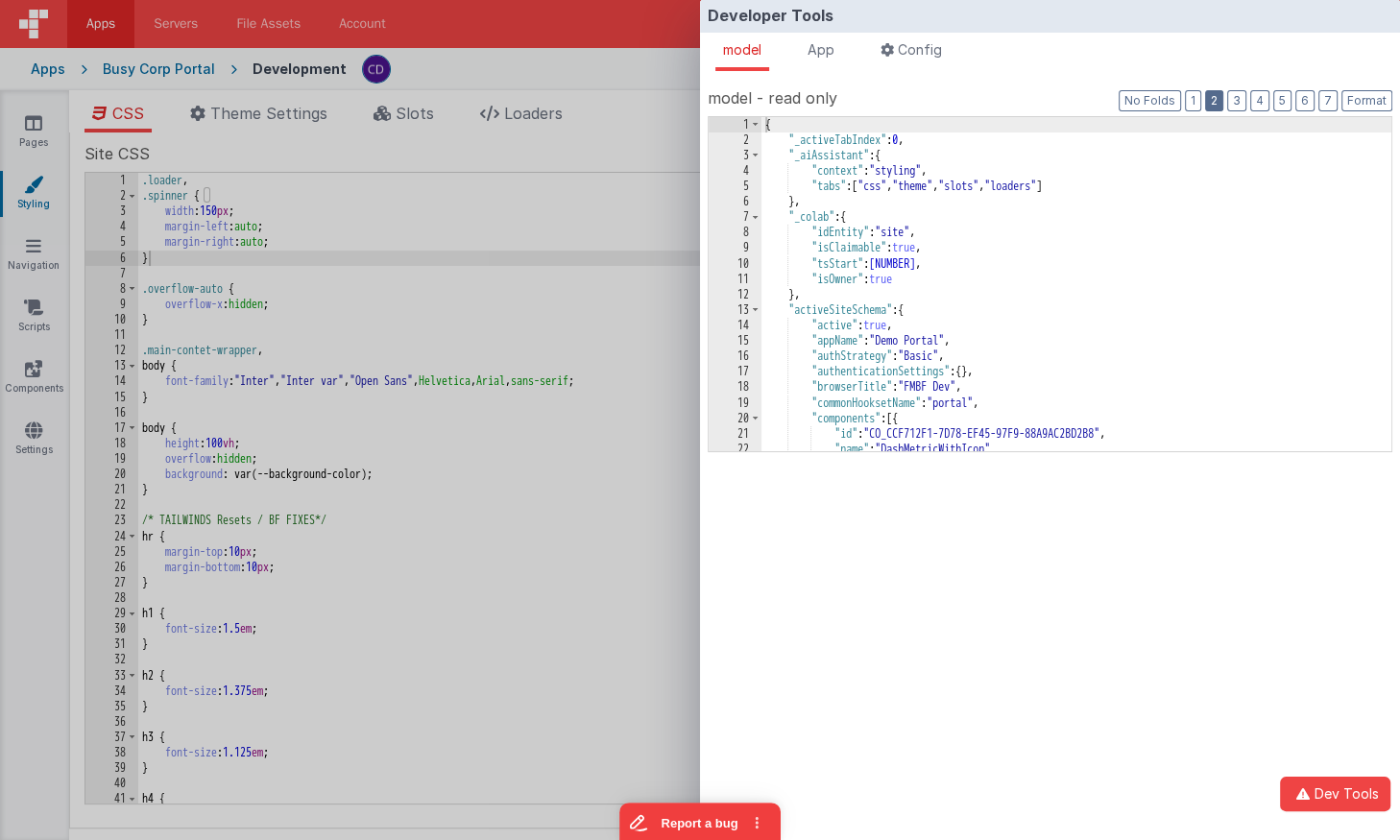 click on "2" at bounding box center [1214, 101] 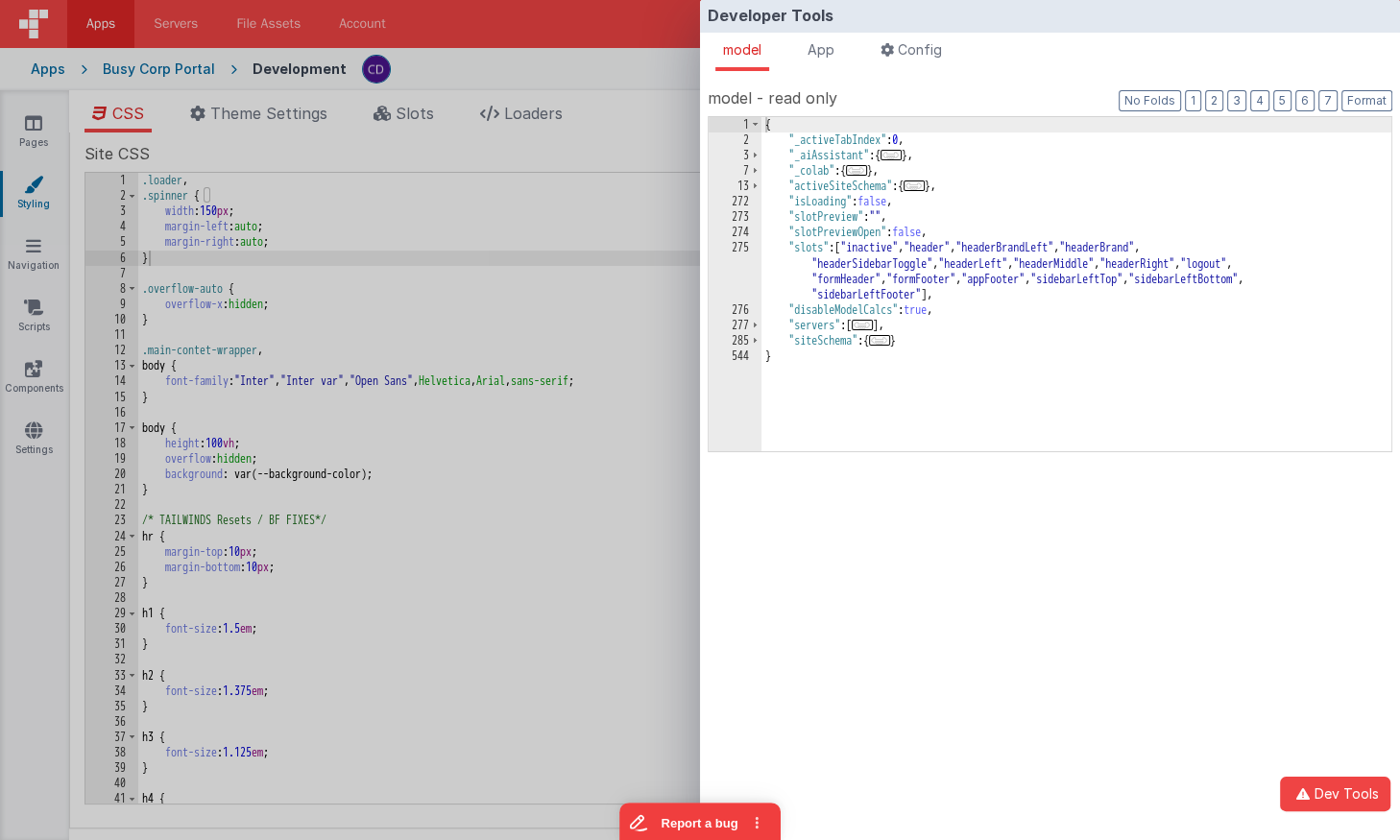 click on "{      "_activeTabIndex" :  0 ,      "_aiAssistant" :  { ... } ,      "_colab" :  { ... } ,      "activeSiteSchema" :  { ... } ,      "isLoading" :  false ,      "slotPreview" :  "" ,      "slotPreviewOpen" :  false ,      "slots" :  [ "inactive" ,  "header" ,  "headerBrandLeft" ,  "headerBrand" ,           "headerSidebarToggle" ,  "headerLeft" ,  "headerMiddle" ,  "headerRight" ,  "logout" ,           "formHeader" ,  "formFooter" ,  "appFooter" ,  "sidebarLeftTop" ,  "sidebarLeftBottom" ,           "sidebarLeftFooter" ] ,      "disableModelCalcs" :  true ,      "servers" :  [ ... ] ,      "siteSchema" :  { ... } }" at bounding box center [1076, 300] 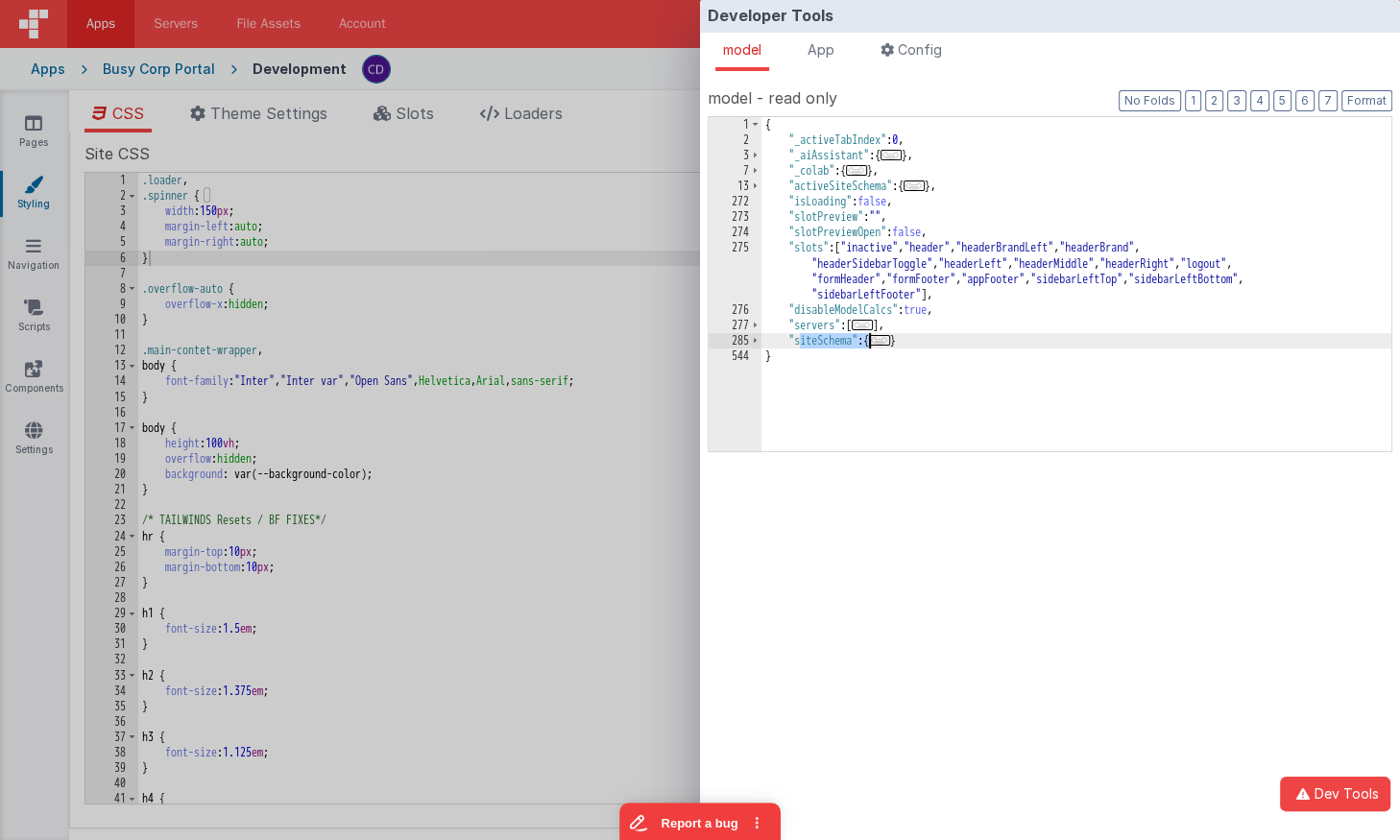 click on "{      "_activeTabIndex" :  0 ,      "_aiAssistant" :  { ... } ,      "_colab" :  { ... } ,      "activeSiteSchema" :  { ... } ,      "isLoading" :  false ,      "slotPreview" :  "" ,      "slotPreviewOpen" :  false ,      "slots" :  [ "inactive" ,  "header" ,  "headerBrandLeft" ,  "headerBrand" ,           "headerSidebarToggle" ,  "headerLeft" ,  "headerMiddle" ,  "headerRight" ,  "logout" ,           "formHeader" ,  "formFooter" ,  "appFooter" ,  "sidebarLeftTop" ,  "sidebarLeftBottom" ,           "sidebarLeftFooter" ] ,      "disableModelCalcs" :  true ,      "servers" :  [ ... ] ,      "siteSchema" :  { ... } }" at bounding box center [1076, 300] 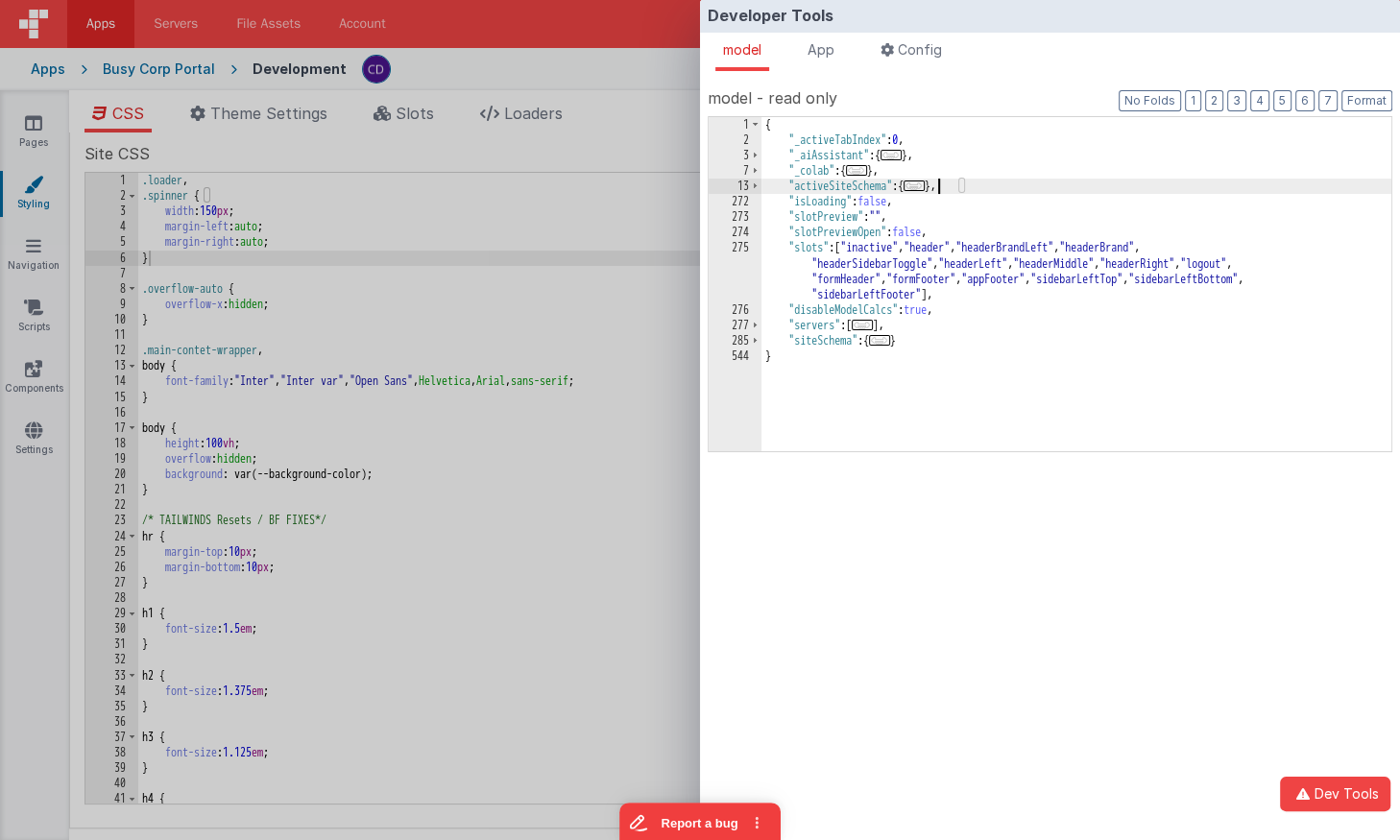 click on "..." at bounding box center [914, 185] 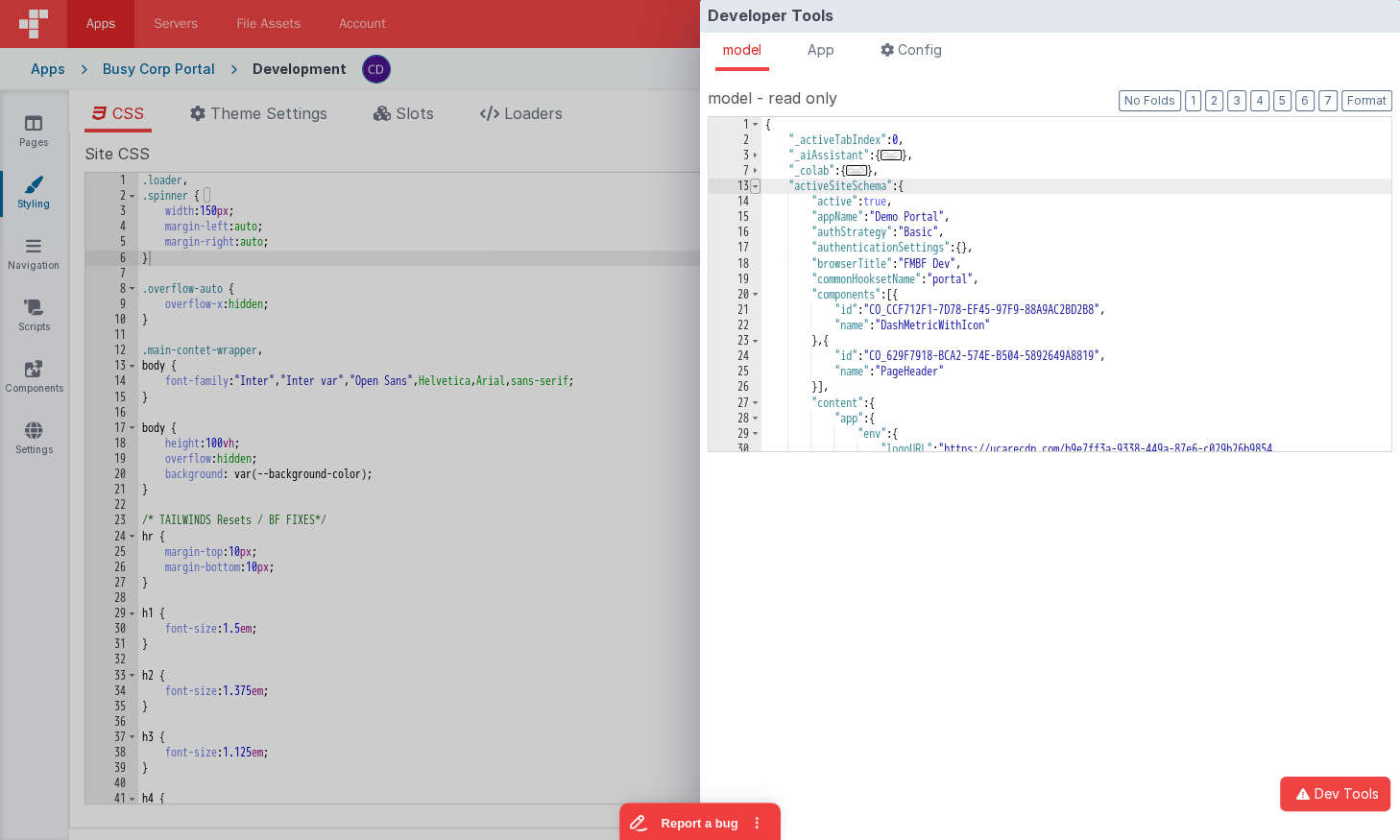 click at bounding box center [755, 186] 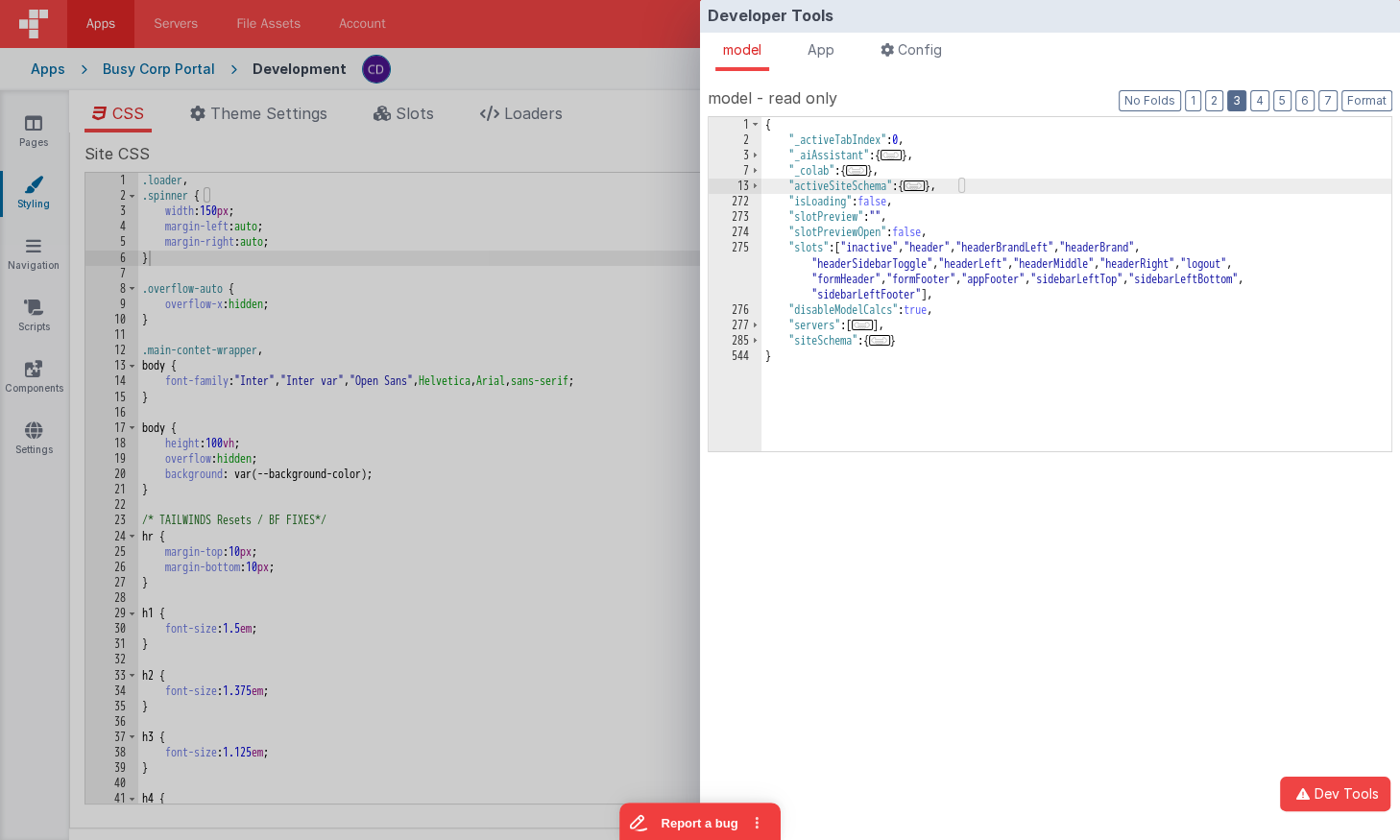 click on "3" at bounding box center (1237, 101) 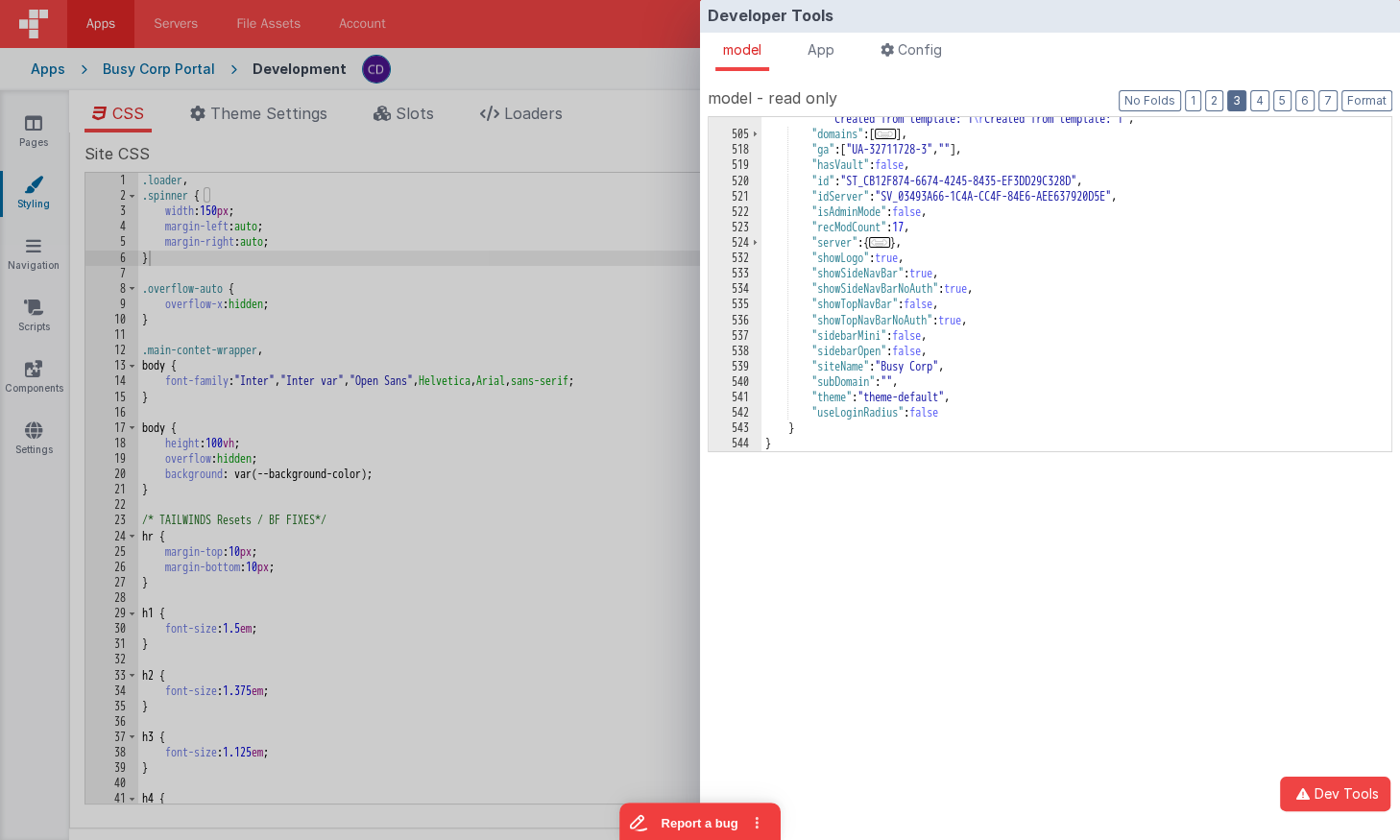 scroll, scrollTop: 2340, scrollLeft: 0, axis: vertical 